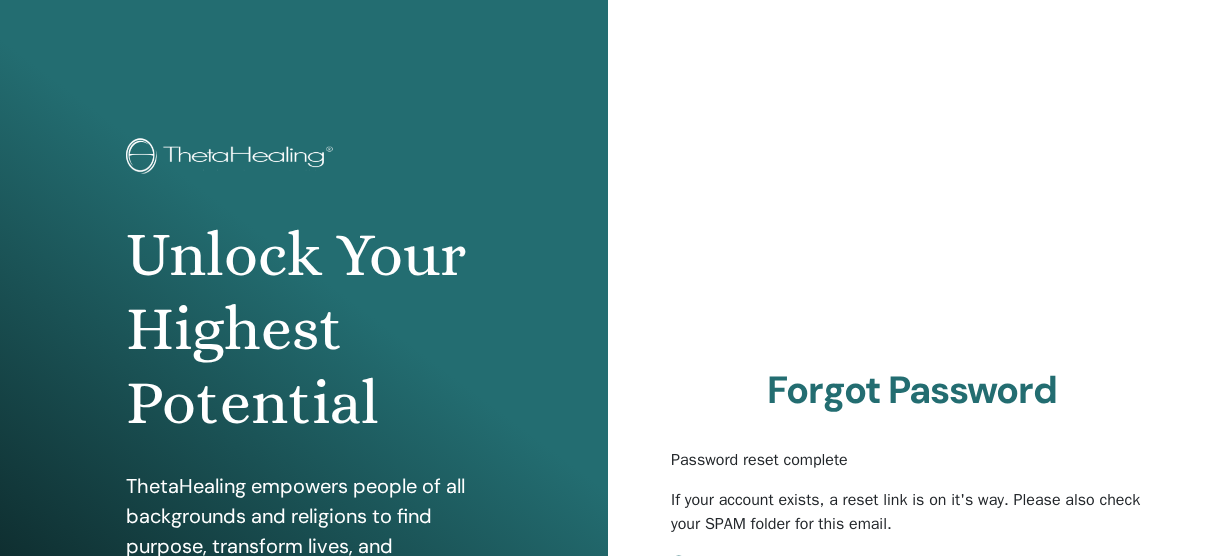 scroll, scrollTop: 240, scrollLeft: 0, axis: vertical 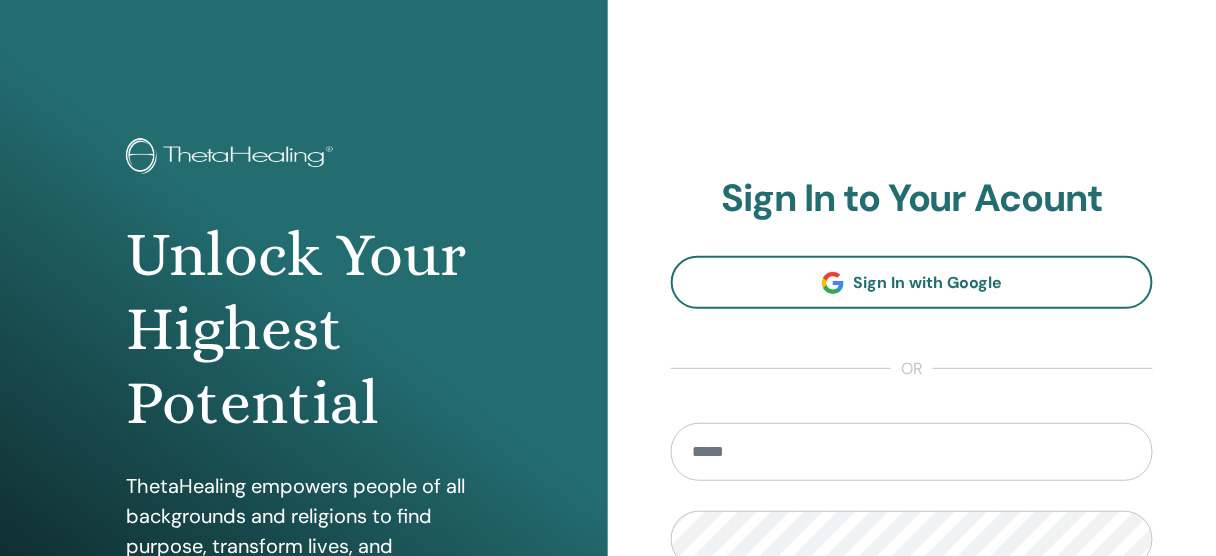 click at bounding box center [912, 452] 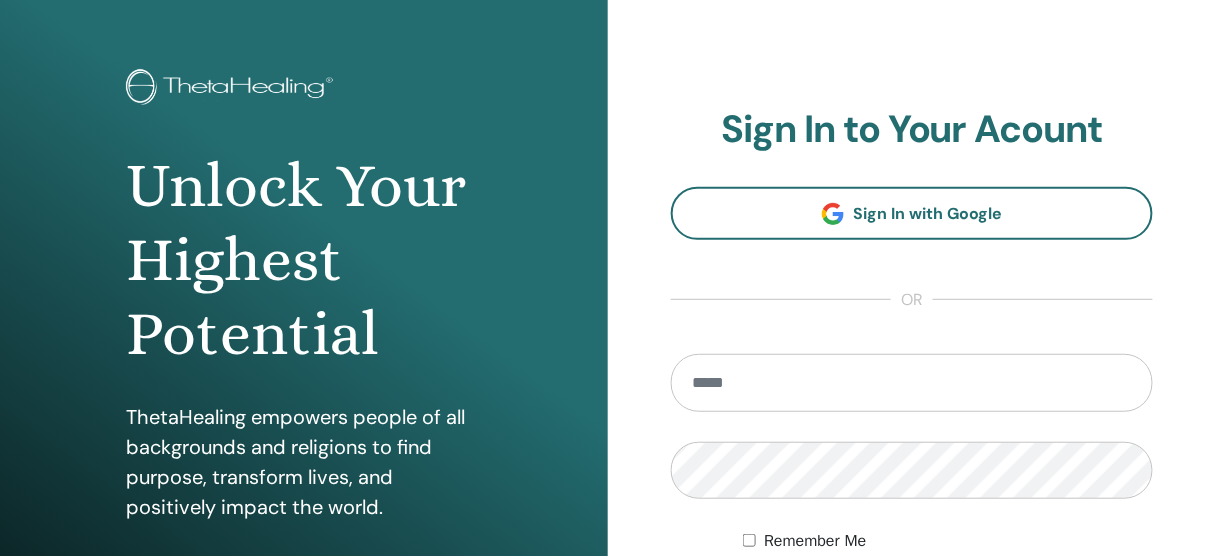 scroll, scrollTop: 160, scrollLeft: 0, axis: vertical 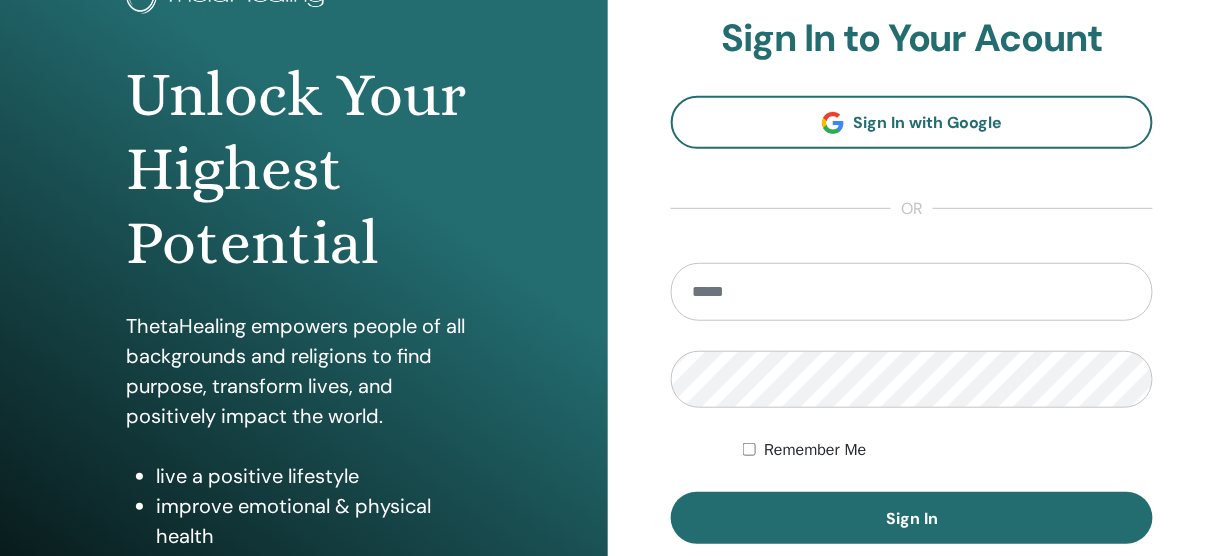 click at bounding box center [912, 292] 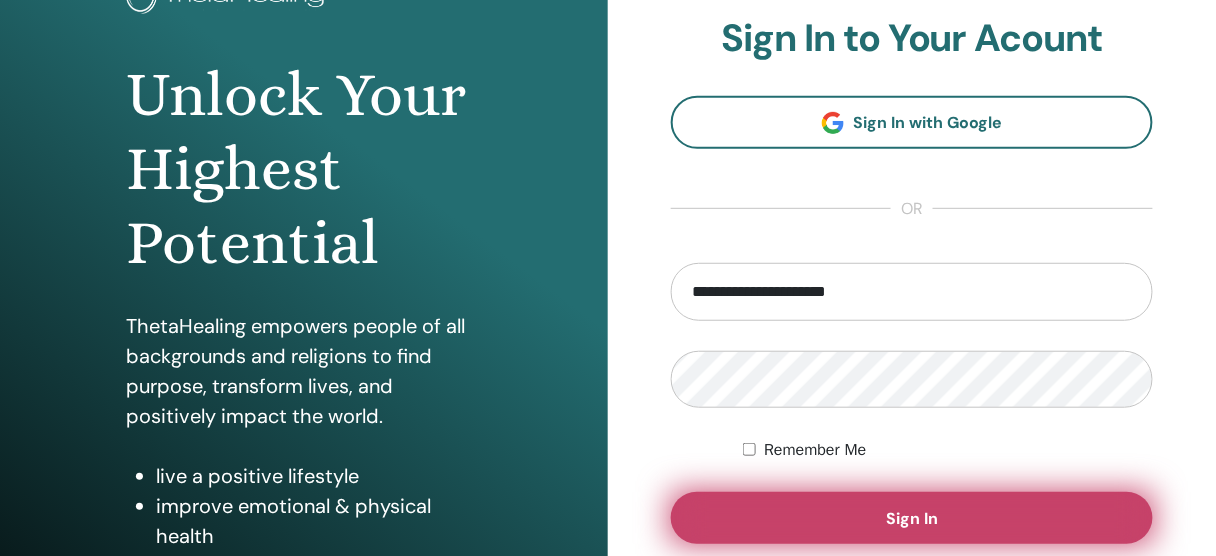 click on "Sign In" at bounding box center [912, 518] 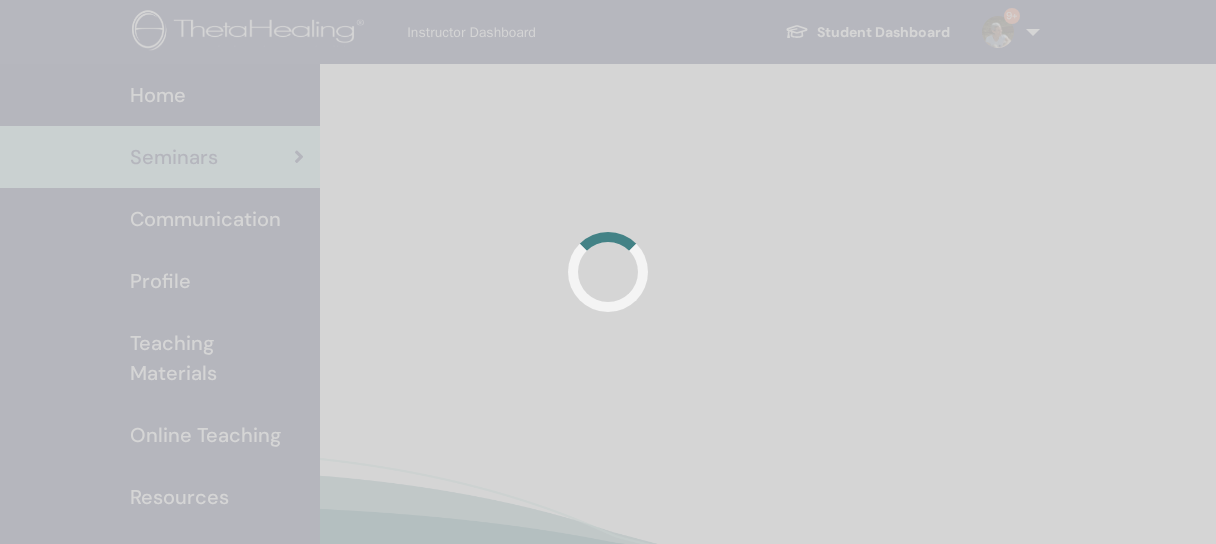scroll, scrollTop: 0, scrollLeft: 0, axis: both 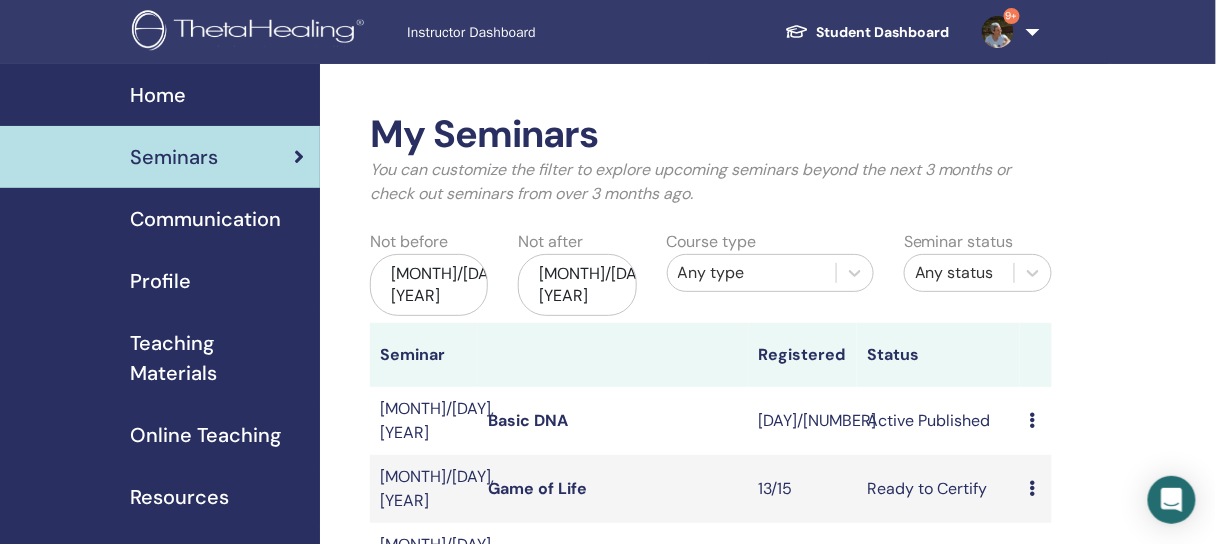 click at bounding box center [1033, 420] 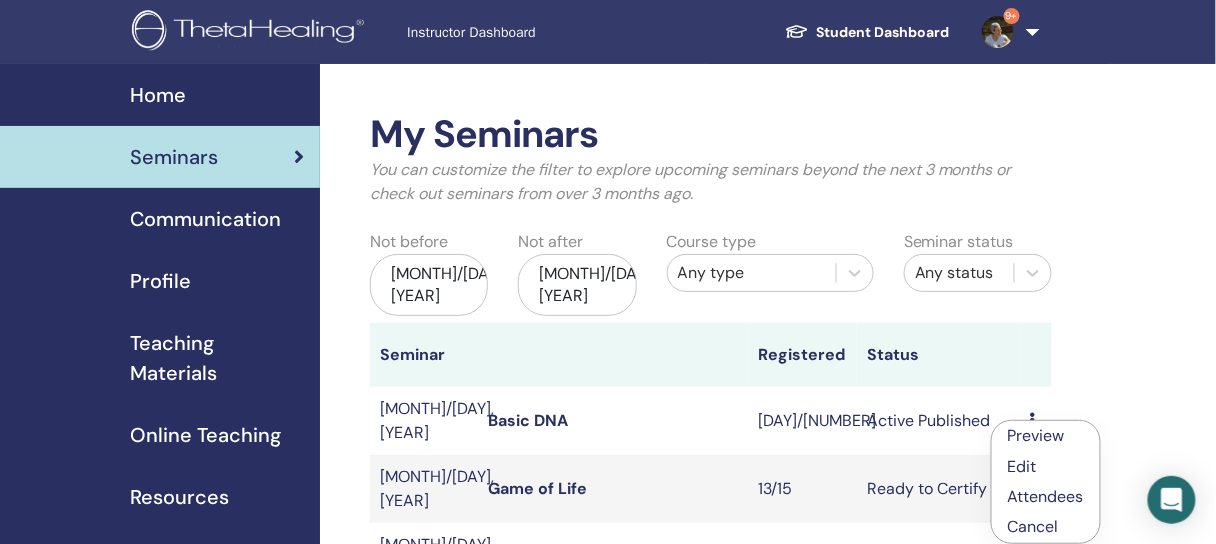 scroll, scrollTop: 80, scrollLeft: 0, axis: vertical 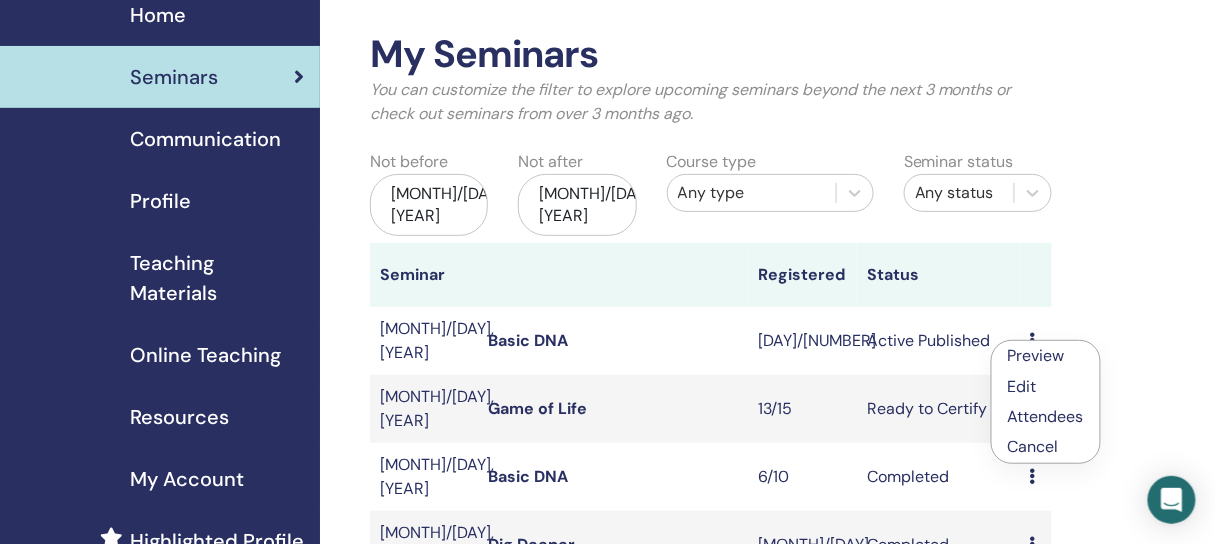 click on "Attendees" at bounding box center [1046, 416] 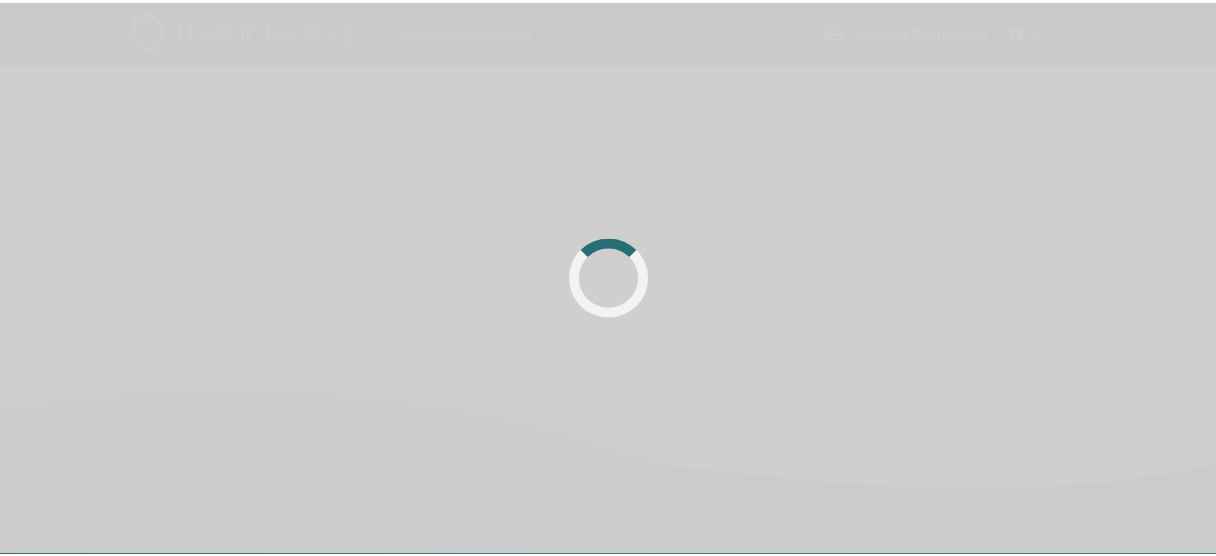 scroll, scrollTop: 0, scrollLeft: 0, axis: both 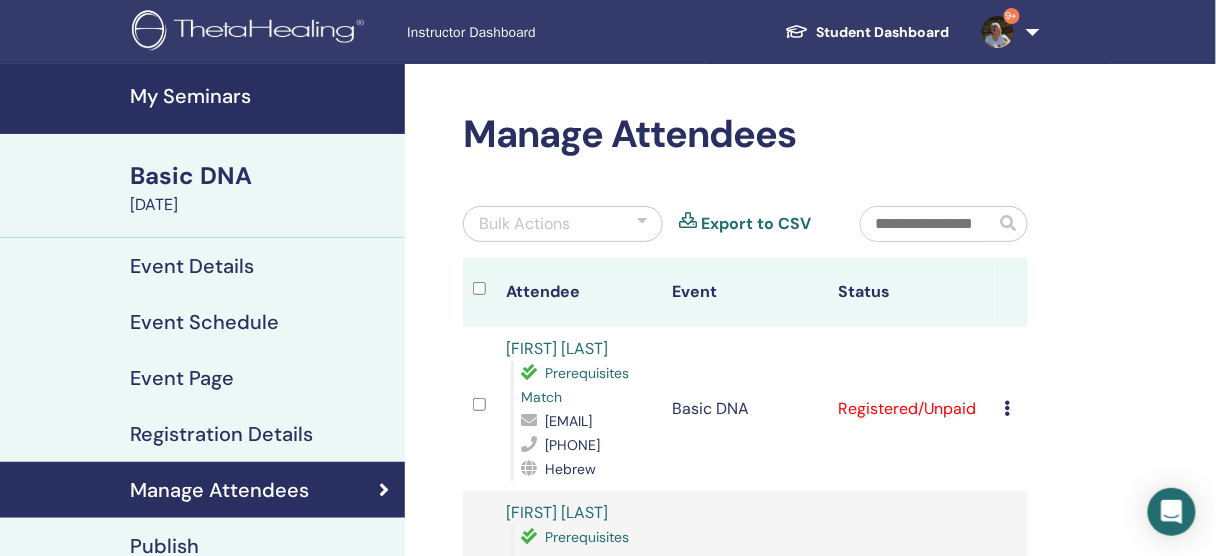 click at bounding box center (642, 224) 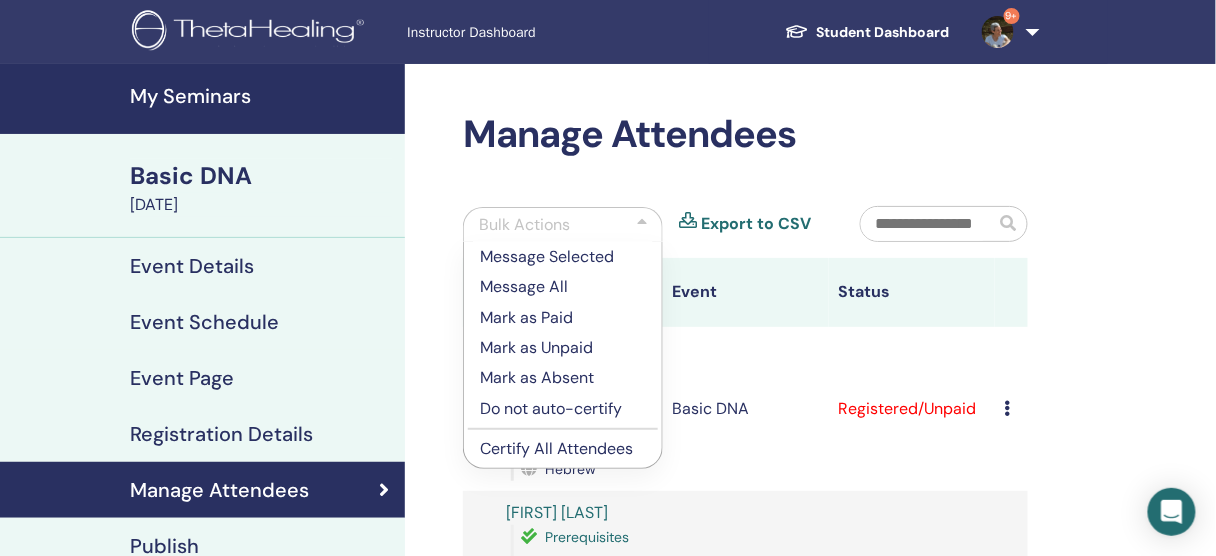 click on "Manage Attendees Bulk Actions Message Selected Message All Mark as Paid Mark as Unpaid Mark as Absent Do not auto-certify Certify All Attendees Export to CSV Attendee Event Status [FIRST] [LAST] Prerequisites Match [EMAIL] [PHONE] Hebrew Basic DNA Registered/Unpaid Cancel Registration Do not auto-certify Mark as Paid Mark as Unpaid Mark as Absent Complete and Certify Download Certificate [FIRST] [LAST] Prerequisites Match [EMAIL] [PHONE] Hebrew Basic DNA Registered/Unpaid Cancel Registration Do not auto-certify Mark as Paid Mark as Unpaid Mark as Absent Complete and Certify Download Certificate [FIRST] [LAST] Prerequisites Match [EMAIL] [PHONE] Hebrew Basic DNA Registered/Unpaid Cancel Registration Do not auto-certify Mark as Paid Mark as Unpaid Mark as Absent Complete and Certify Download Certificate [FIRST] [LAST] Prerequisites Match [EMAIL] [PHONE] Hebrew Basic DNA Registered/Unpaid Cancel Registration Do not auto-certify Mark as Paid" at bounding box center (745, 1841) 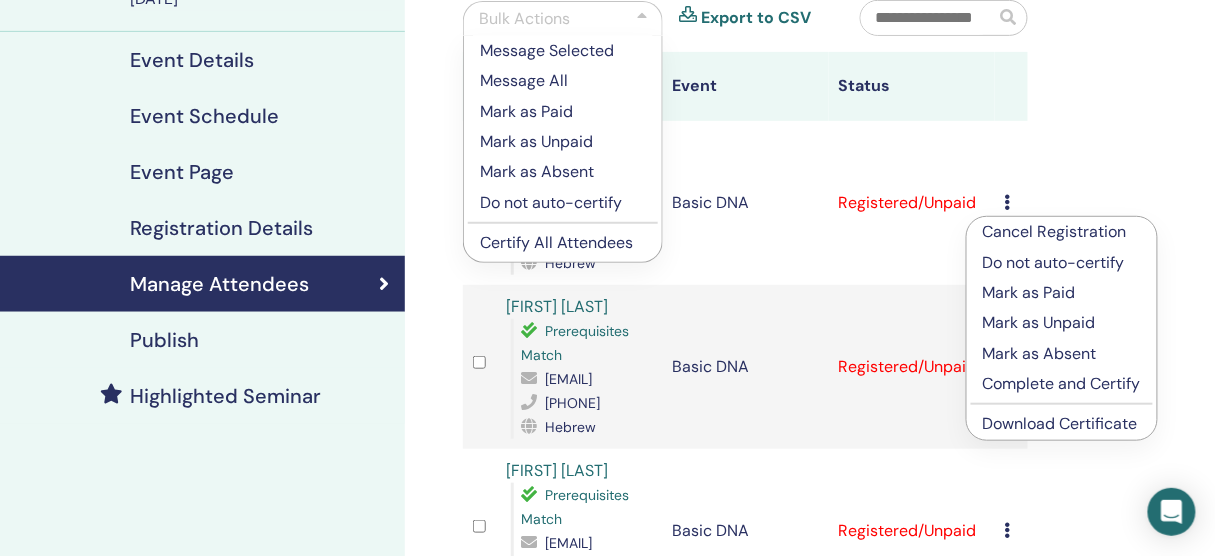 scroll, scrollTop: 240, scrollLeft: 0, axis: vertical 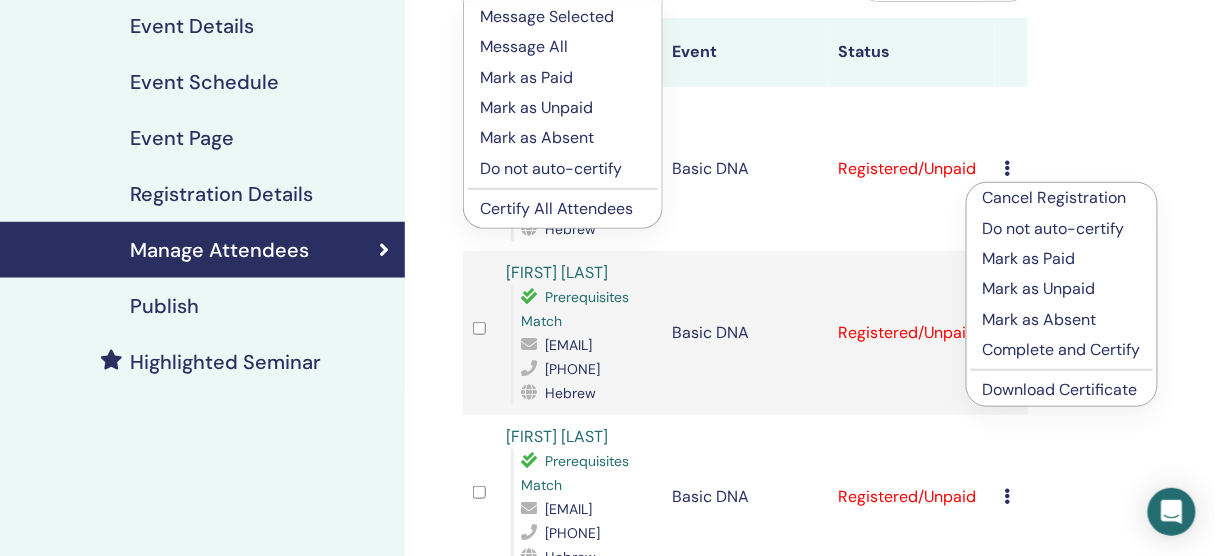 click on "Download Certificate" at bounding box center [1060, 389] 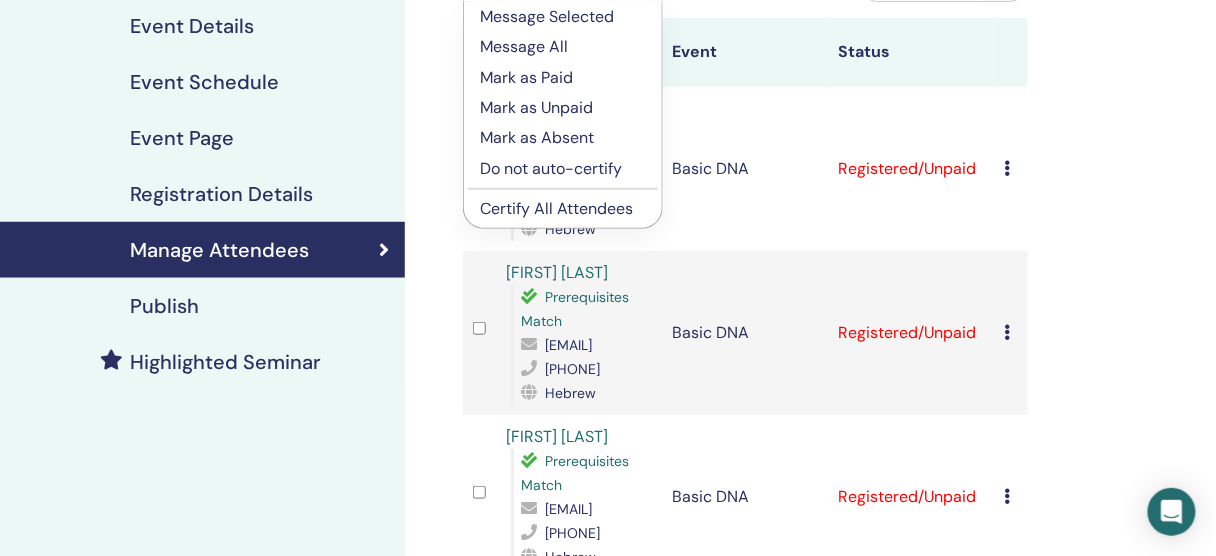 click on "Manage Attendees Bulk Actions Message Selected Message All Mark as Paid Mark as Unpaid Mark as Absent Do not auto-certify Certify All Attendees Export to CSV Attendee Event Status [FIRST] [LAST] Prerequisites Match [EMAIL] [PHONE] Hebrew Basic DNA Registered/Unpaid Cancel Registration Do not auto-certify Mark as Paid Mark as Unpaid Mark as Absent Complete and Certify Download Certificate [FIRST] [LAST] Prerequisites Match [EMAIL] [PHONE] Hebrew Basic DNA Registered/Unpaid Cancel Registration Do not auto-certify Mark as Paid Mark as Unpaid Mark as Absent Complete and Certify Download Certificate [FIRST] [LAST] Prerequisites Match [EMAIL] [PHONE] Hebrew Basic DNA Registered/Unpaid Cancel Registration Do not auto-certify Mark as Paid Mark as Unpaid Mark as Absent Complete and Certify Download Certificate [FIRST] [LAST] Prerequisites Match [EMAIL] [PHONE] Hebrew Basic DNA Registered/Unpaid Cancel Registration Do not auto-certify Mark as Paid" at bounding box center [810, 1717] 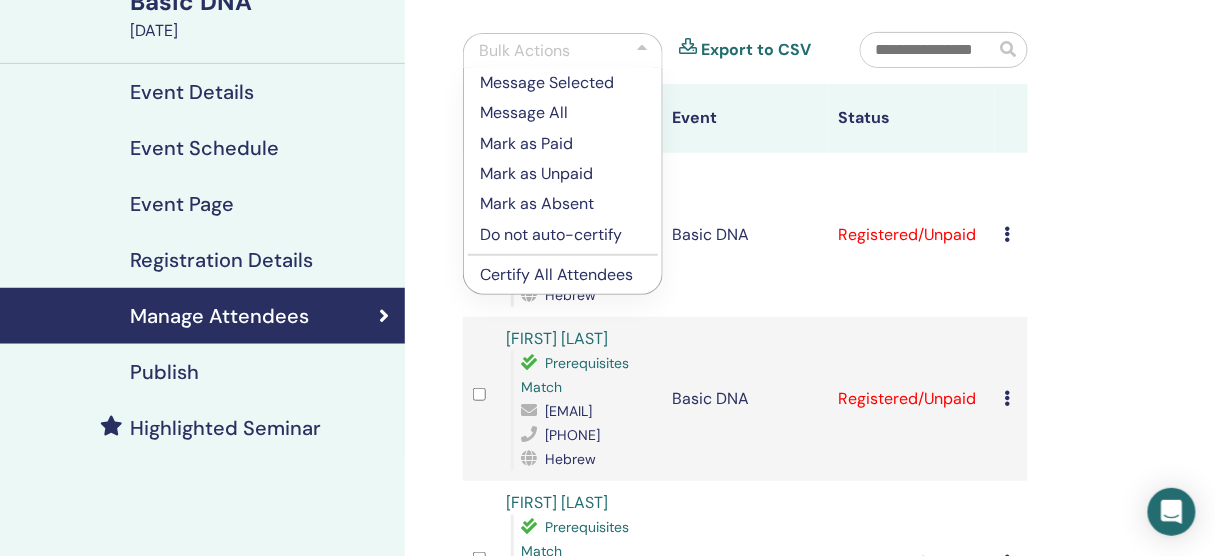 scroll, scrollTop: 80, scrollLeft: 0, axis: vertical 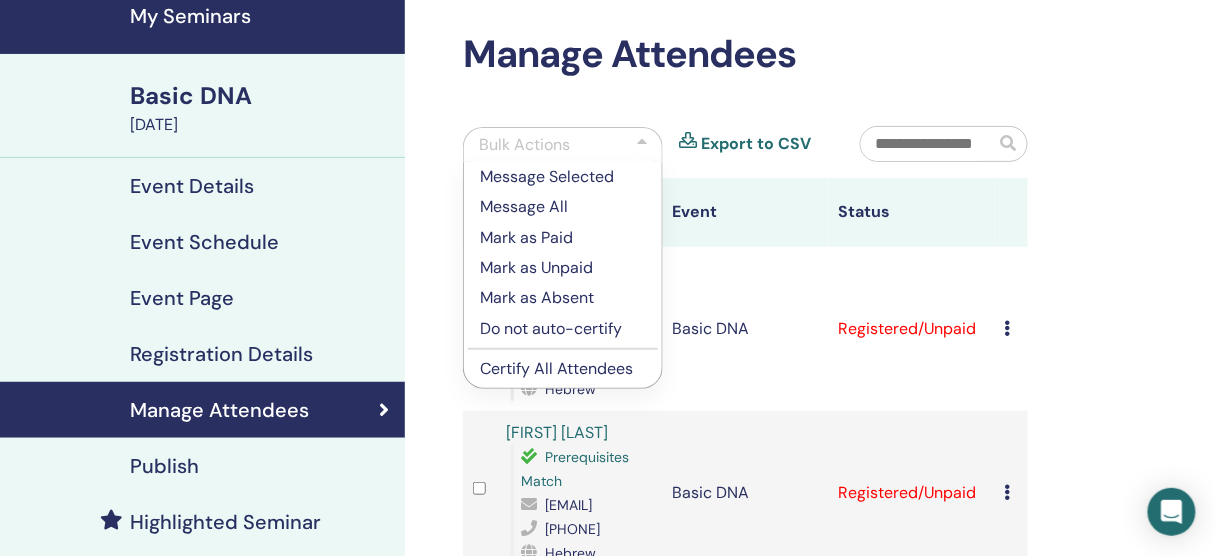 click at bounding box center [642, 145] 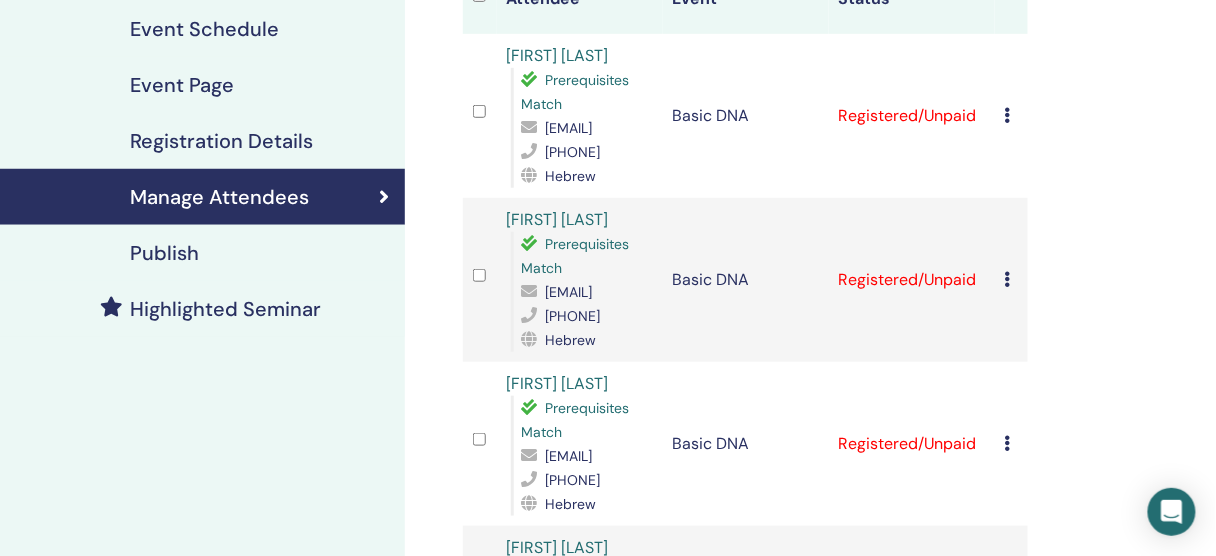 scroll, scrollTop: 320, scrollLeft: 0, axis: vertical 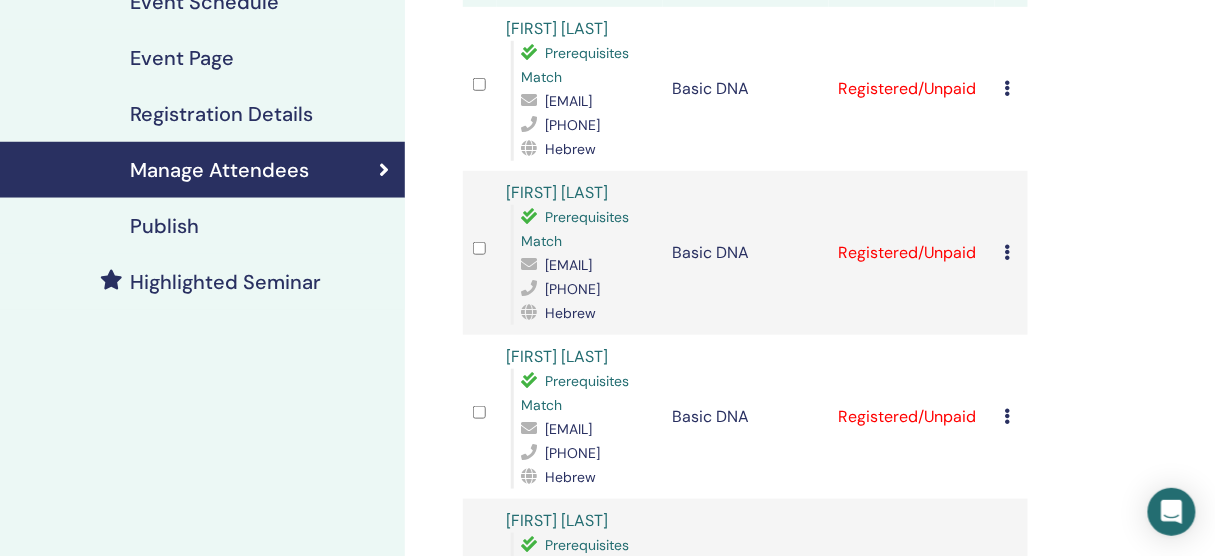 click at bounding box center [1008, 252] 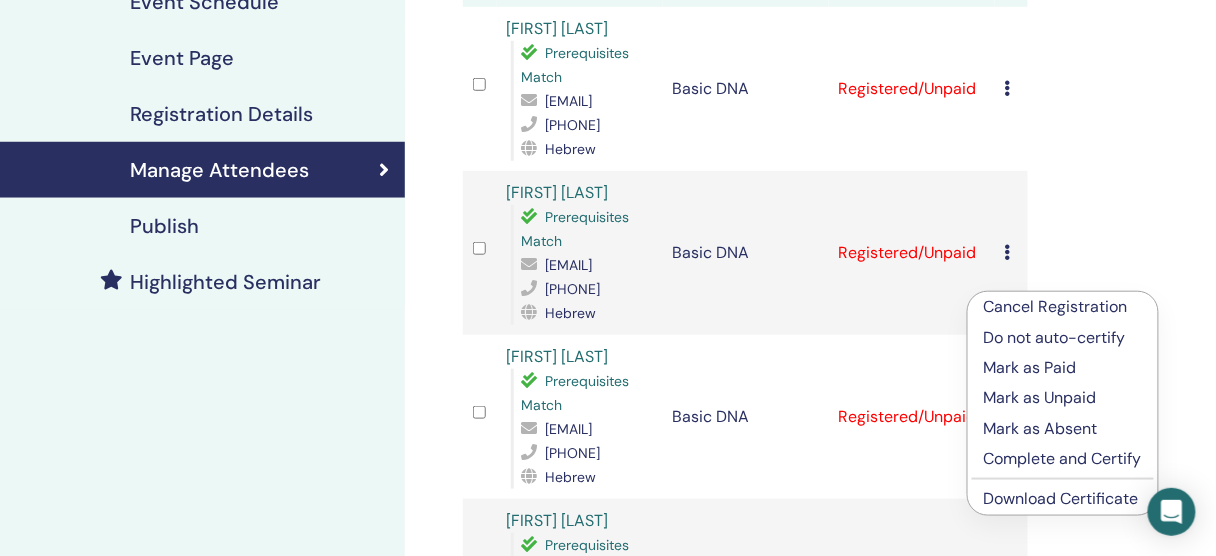 click on "Download Certificate" at bounding box center [1061, 498] 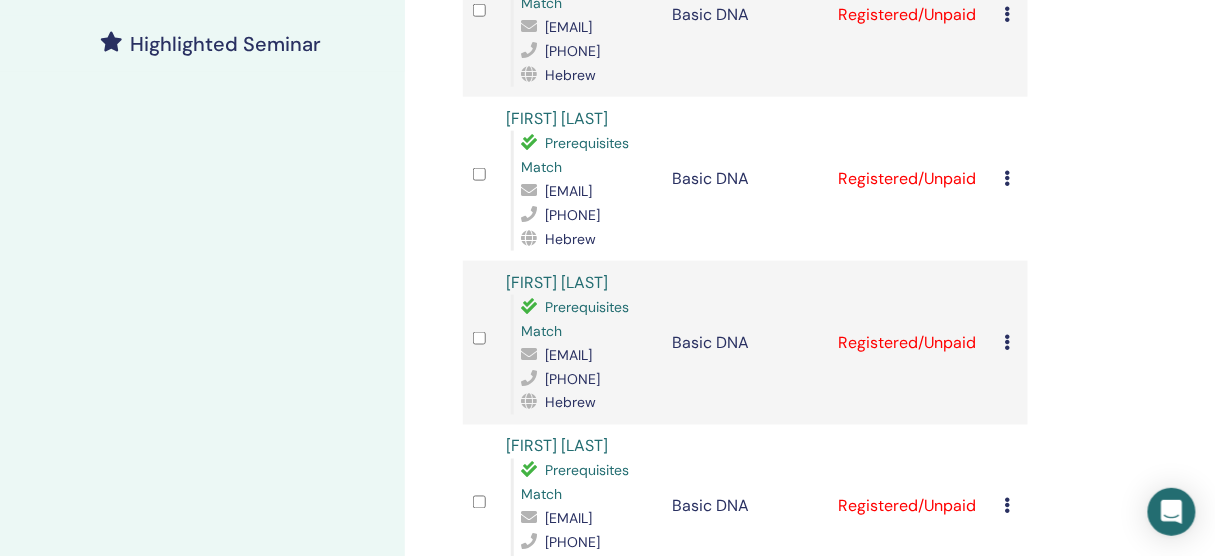 scroll, scrollTop: 560, scrollLeft: 0, axis: vertical 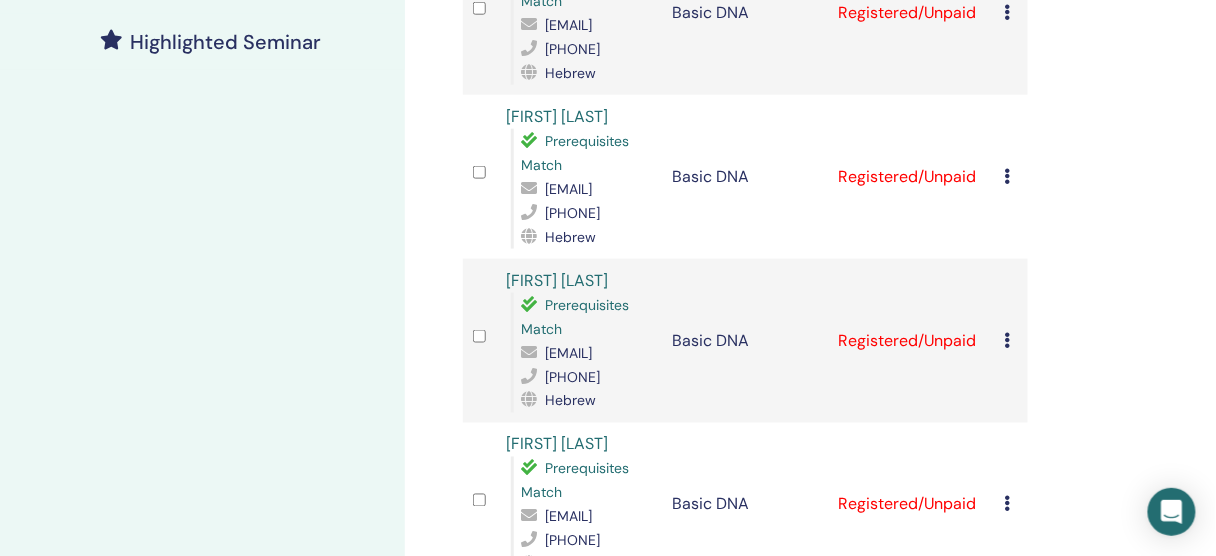 click at bounding box center [1008, 176] 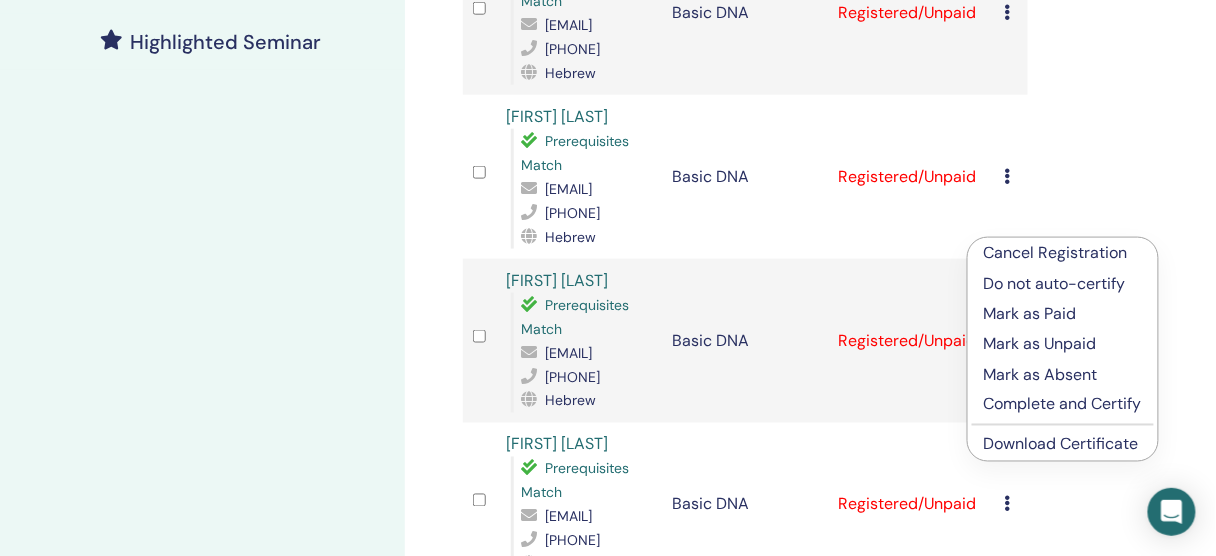 click on "Download Certificate" at bounding box center [1061, 444] 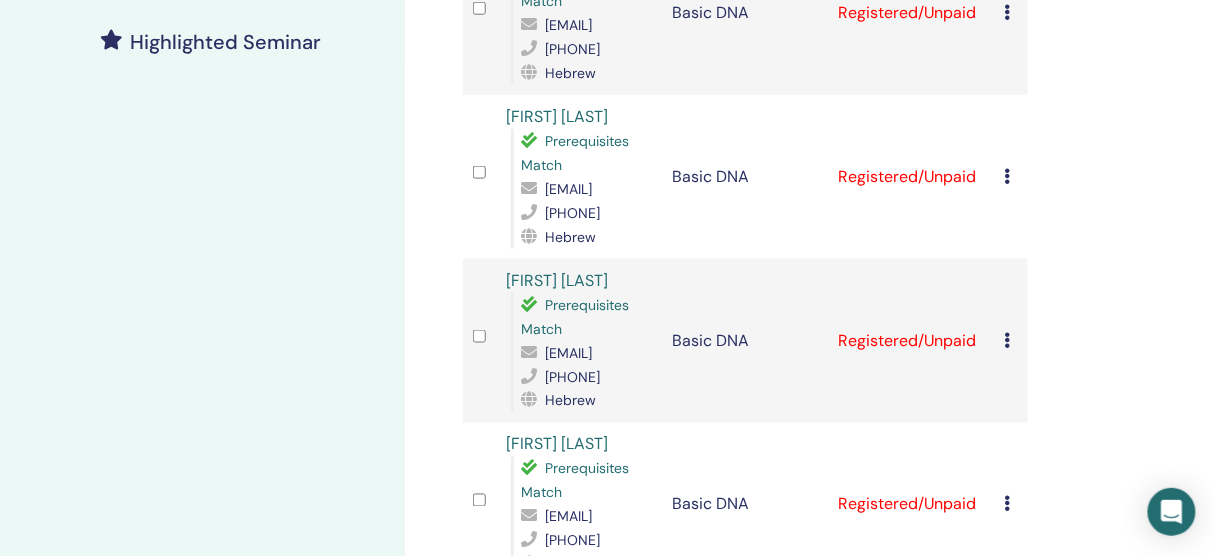 click at bounding box center (1008, 340) 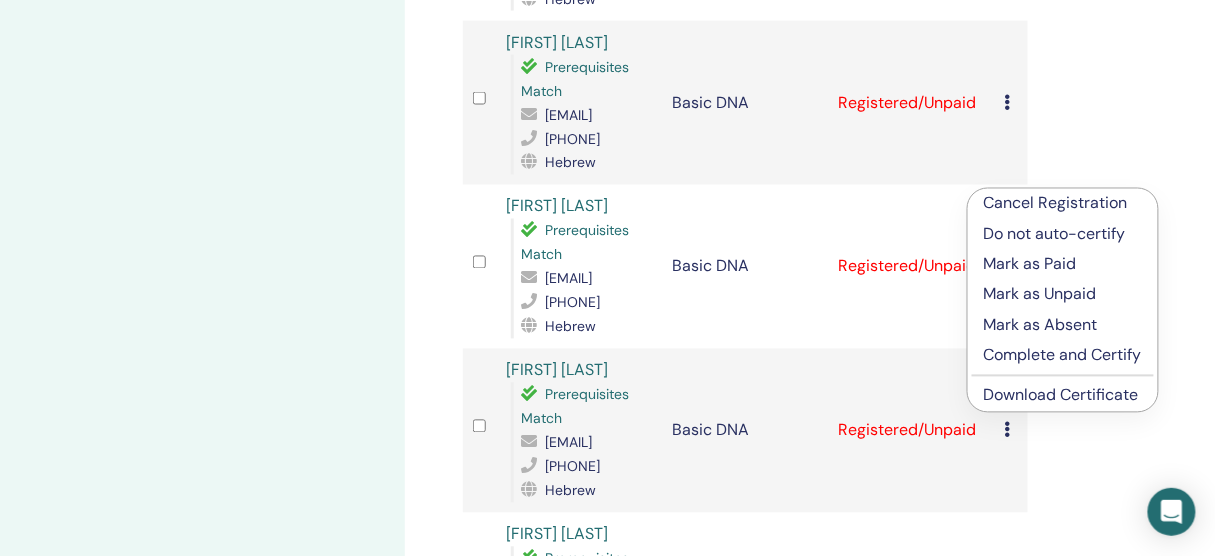 scroll, scrollTop: 800, scrollLeft: 0, axis: vertical 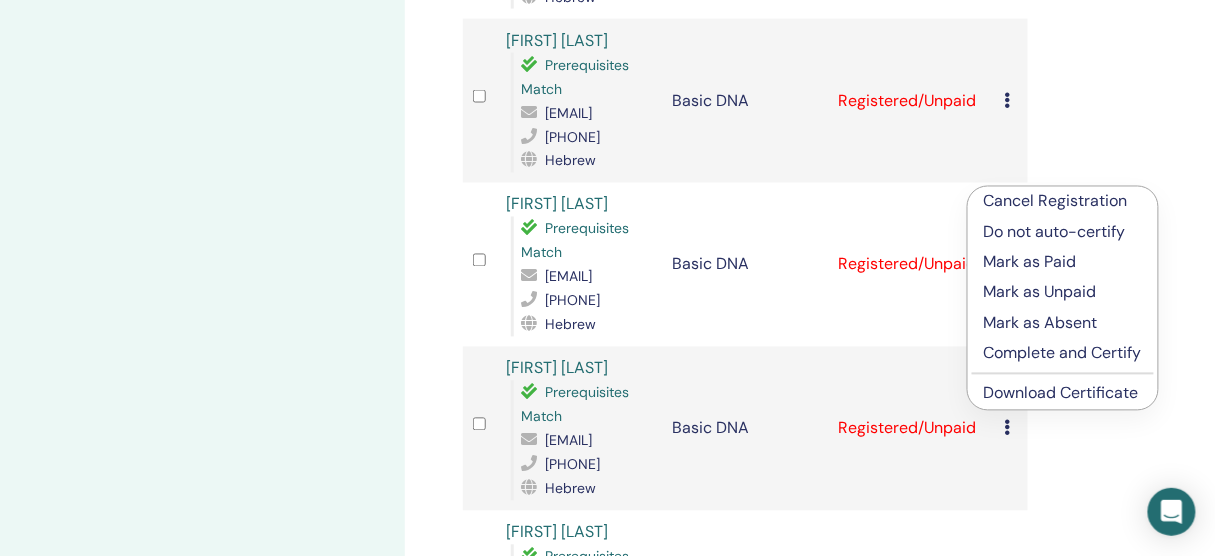 click on "Download Certificate" at bounding box center [1061, 393] 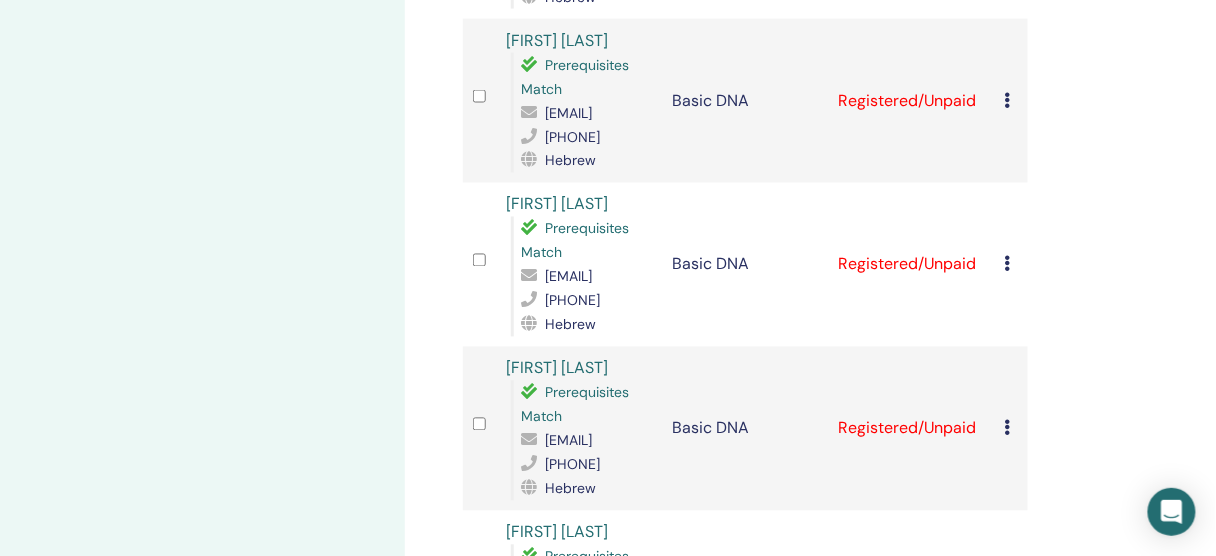 click on "Manage Attendees Bulk Actions Export to CSV Attendee Event Status [FIRST] [LAST] Prerequisites Match [EMAIL] [PHONE] Hebrew Basic DNA Registered/Unpaid Cancel Registration Do not auto-certify Mark as Paid Mark as Unpaid Mark as Absent Complete and Certify Download Certificate [FIRST] [LAST] Prerequisites Match [EMAIL] [PHONE] Hebrew Basic DNA Registered/Unpaid Cancel Registration Do not auto-certify Mark as Paid Mark as Unpaid Mark as Absent Complete and Certify Download Certificate [FIRST] [LAST] Prerequisites Match [EMAIL] [PHONE] Hebrew Basic DNA Registered/Unpaid Cancel Registration Do not auto-certify Mark as Paid Mark as Unpaid Mark as Absent Complete and Certify Download Certificate [FIRST] [LAST] Prerequisites Match [EMAIL] [PHONE] Hebrew Basic DNA Registered/Unpaid Cancel Registration Do not auto-certify Mark as Paid Mark as Unpaid Mark as Absent Complete and Certify Download Certificate [FIRST] [LAST] Prerequisites Match [EMAIL] 1" at bounding box center (810, 1157) 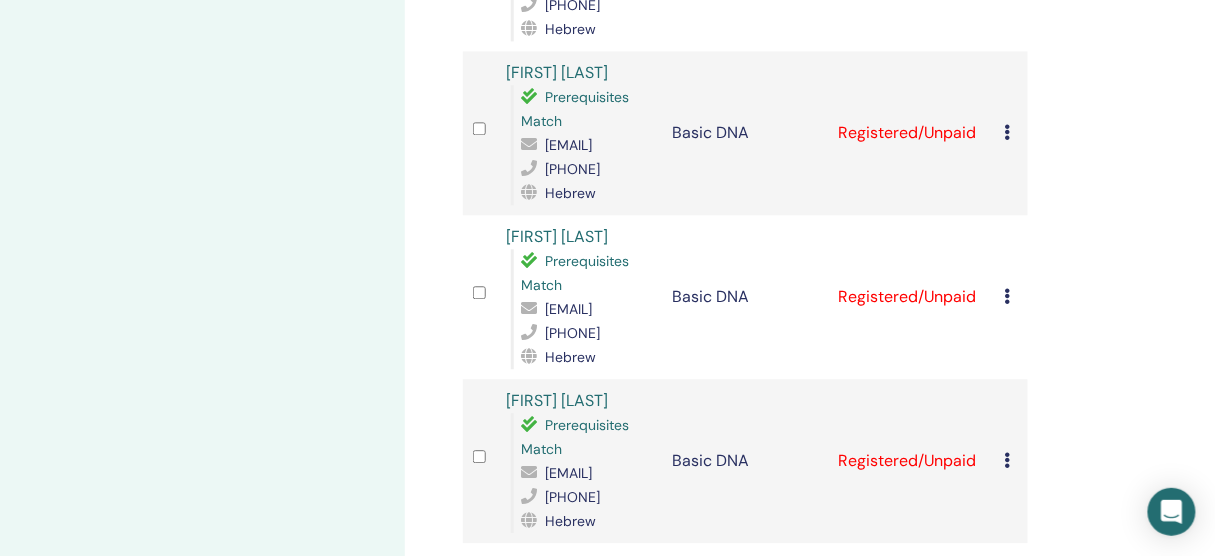 scroll, scrollTop: 1120, scrollLeft: 0, axis: vertical 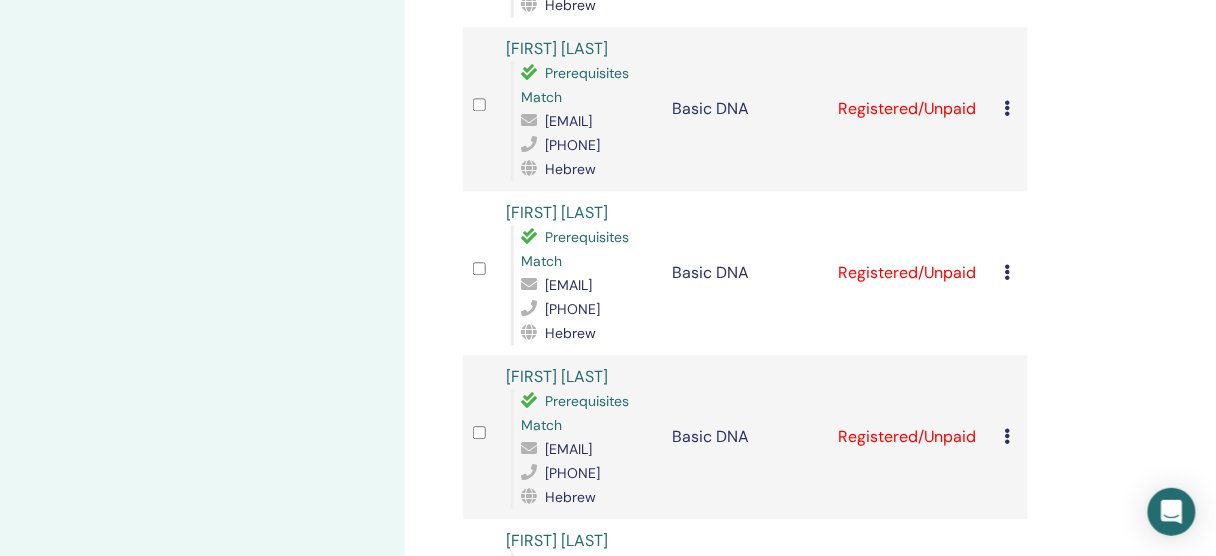 click at bounding box center [1008, 108] 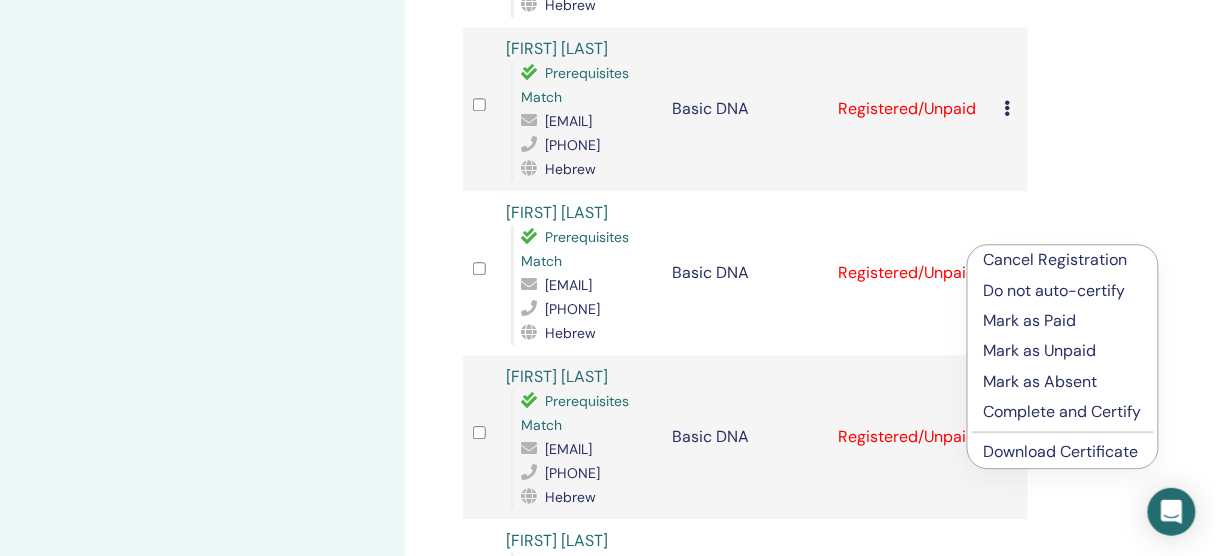 click on "Download Certificate" at bounding box center [1061, 451] 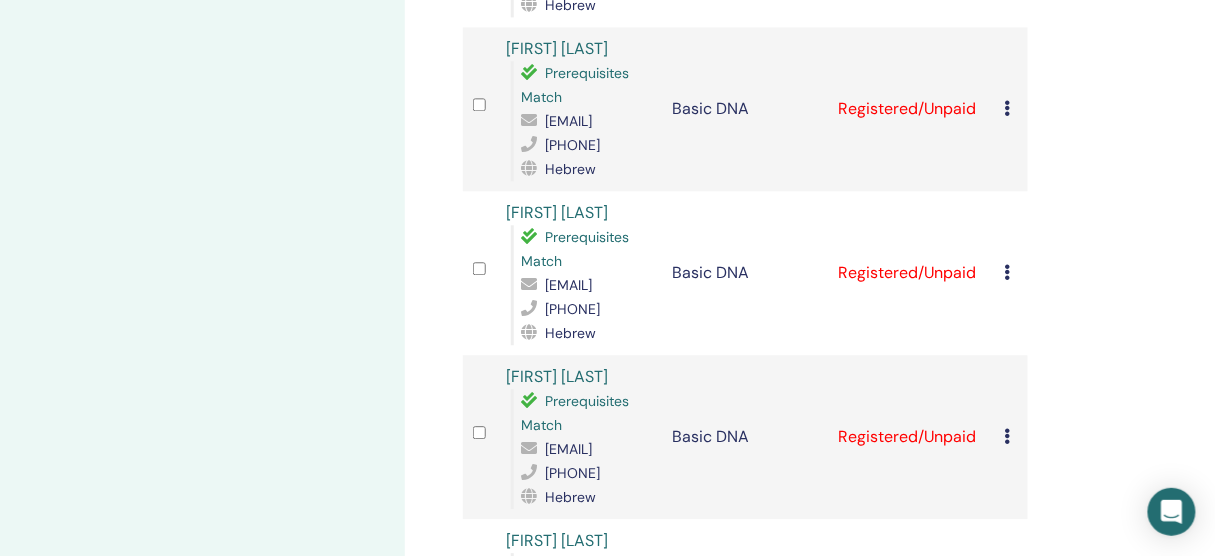 click at bounding box center [1008, 272] 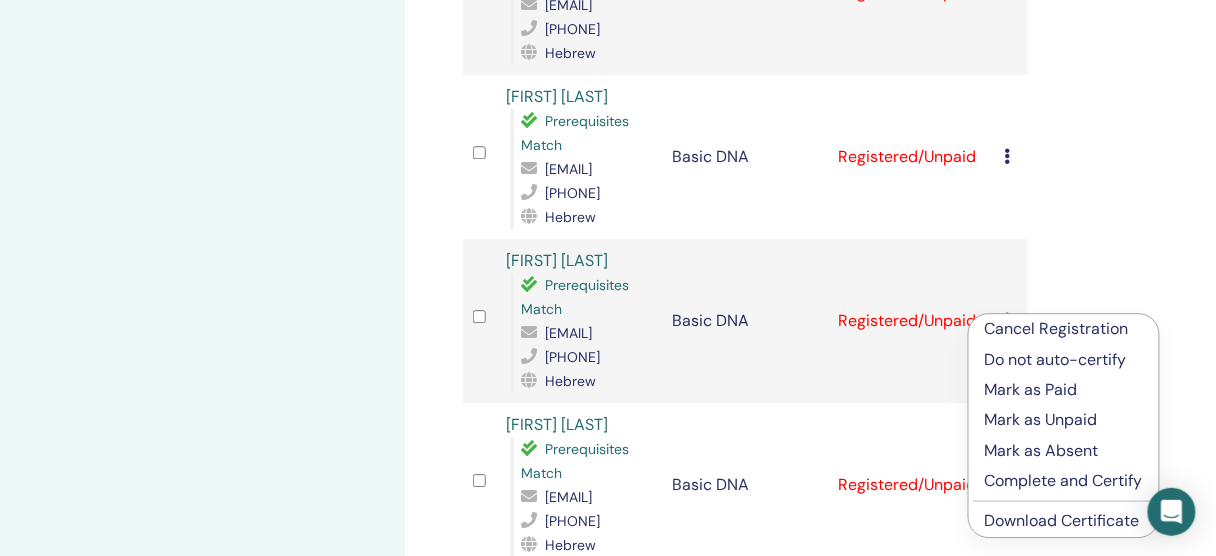 scroll, scrollTop: 1360, scrollLeft: 0, axis: vertical 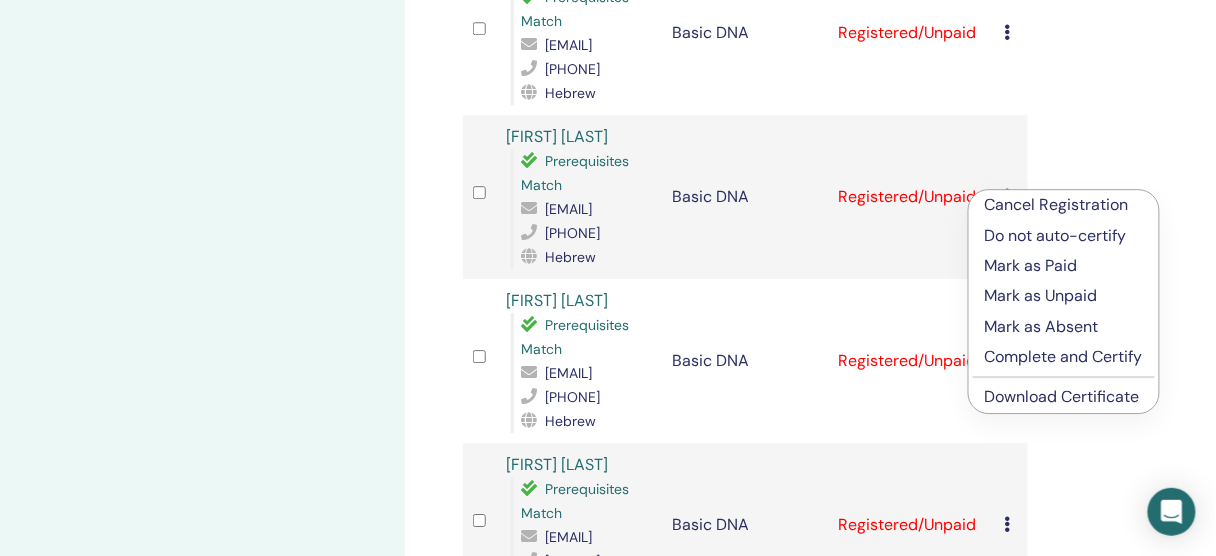 click on "Download Certificate" at bounding box center [1062, 396] 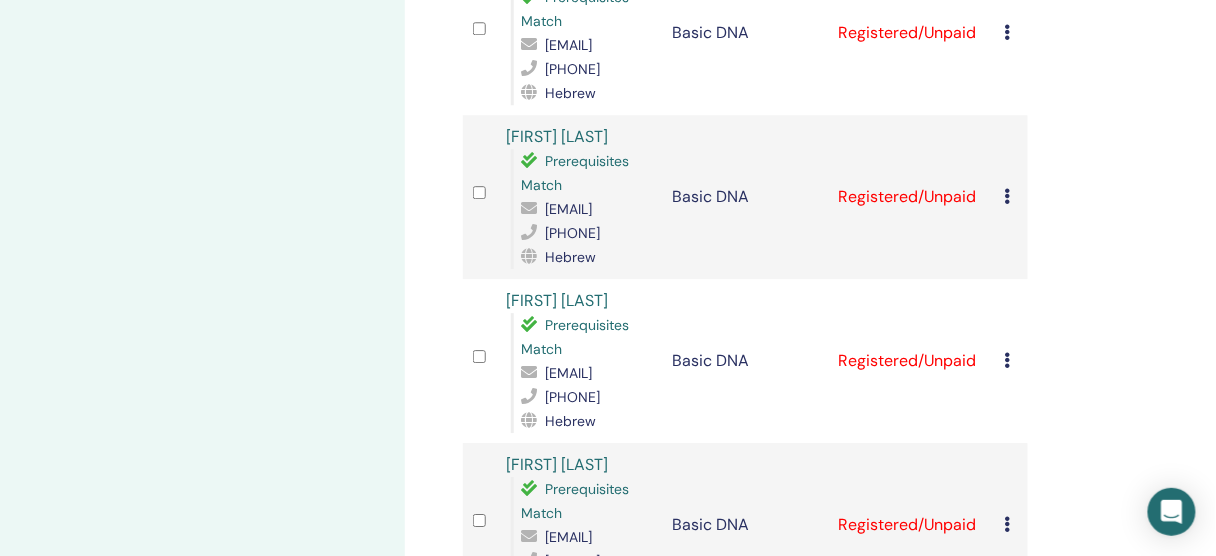 click at bounding box center (1008, 196) 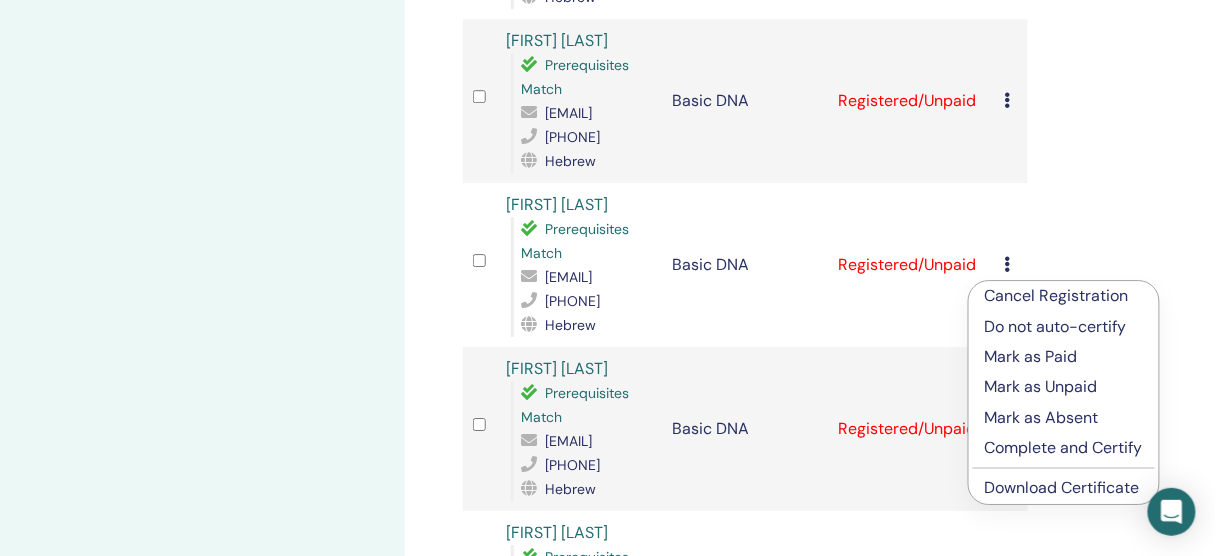 scroll, scrollTop: 1520, scrollLeft: 0, axis: vertical 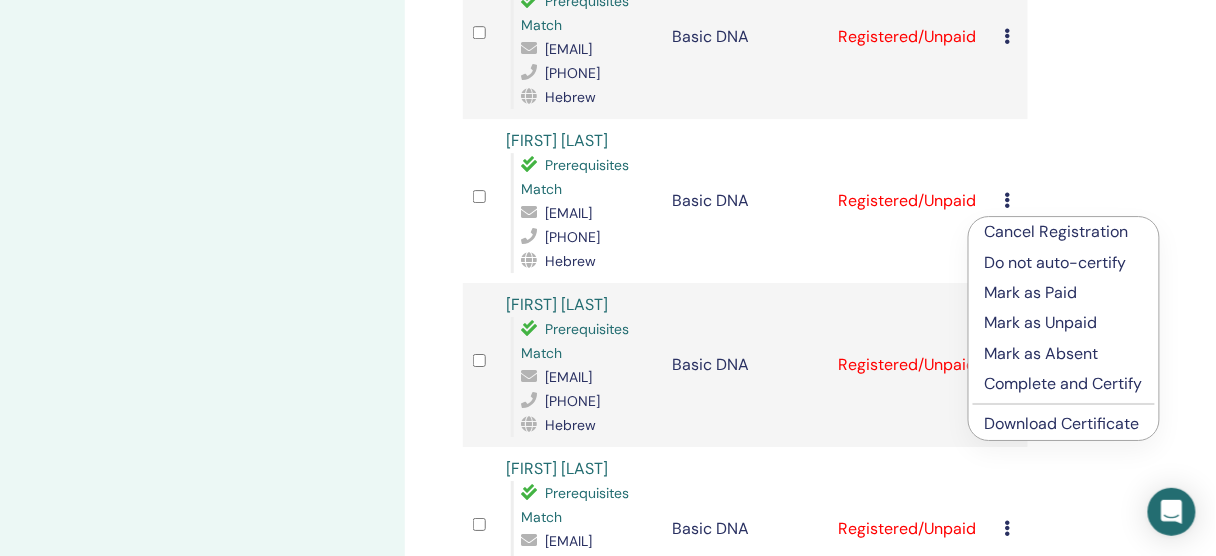 click on "Download Certificate" at bounding box center [1062, 423] 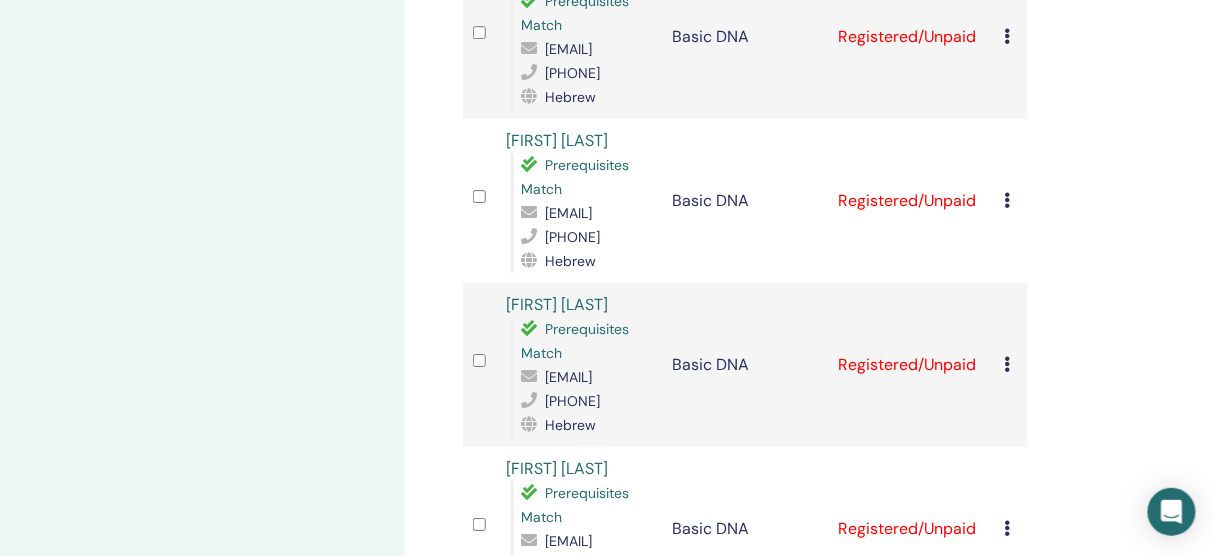 click at bounding box center [1008, 200] 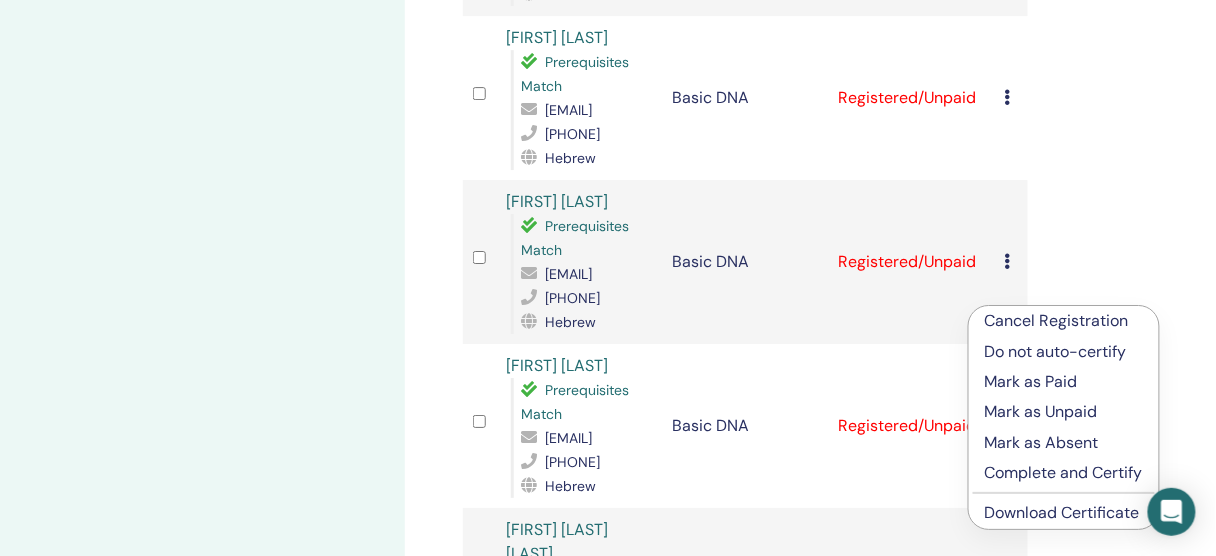 scroll, scrollTop: 1680, scrollLeft: 0, axis: vertical 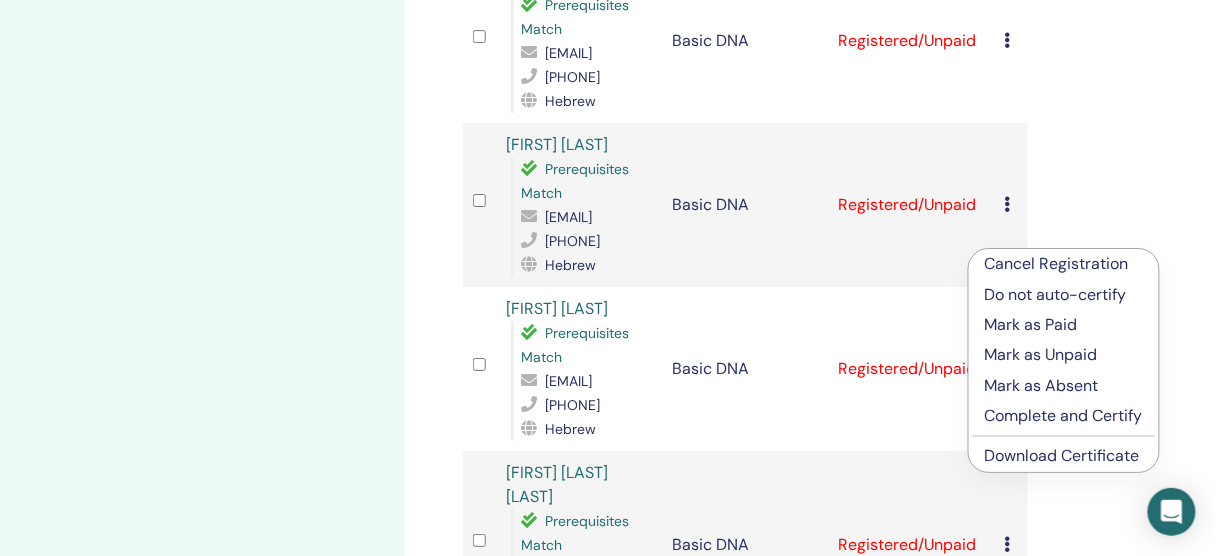 click on "Download Certificate" at bounding box center (1062, 455) 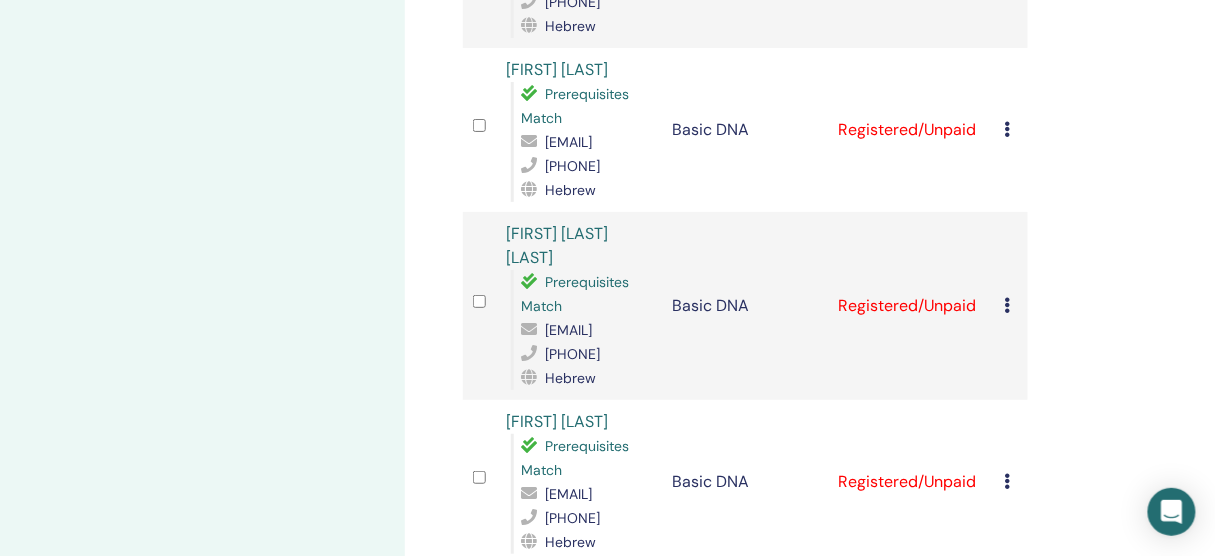 scroll, scrollTop: 1920, scrollLeft: 0, axis: vertical 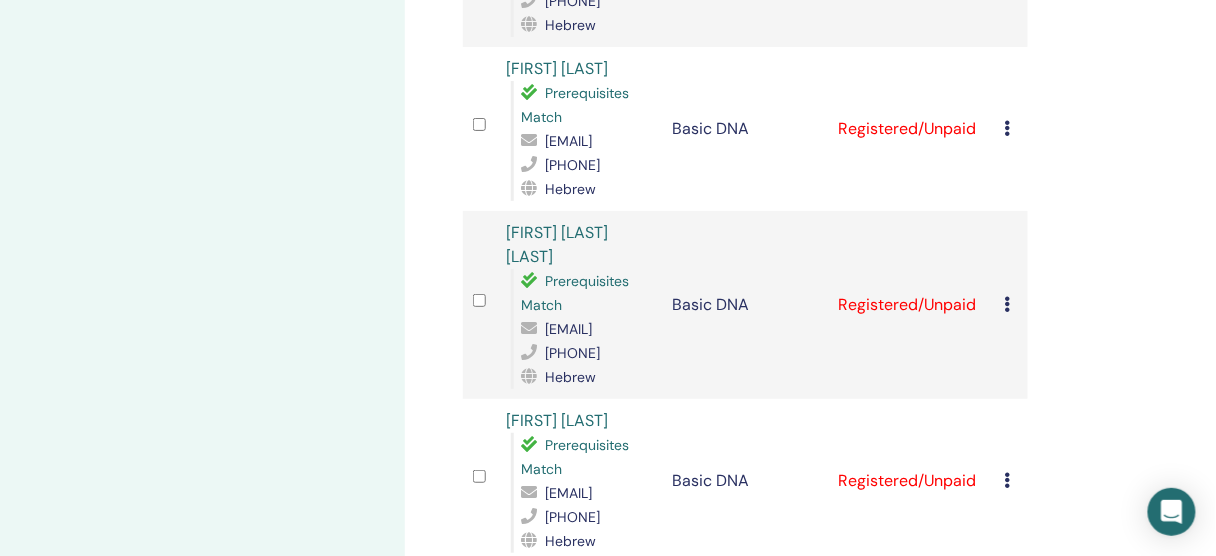 click at bounding box center [1008, -36] 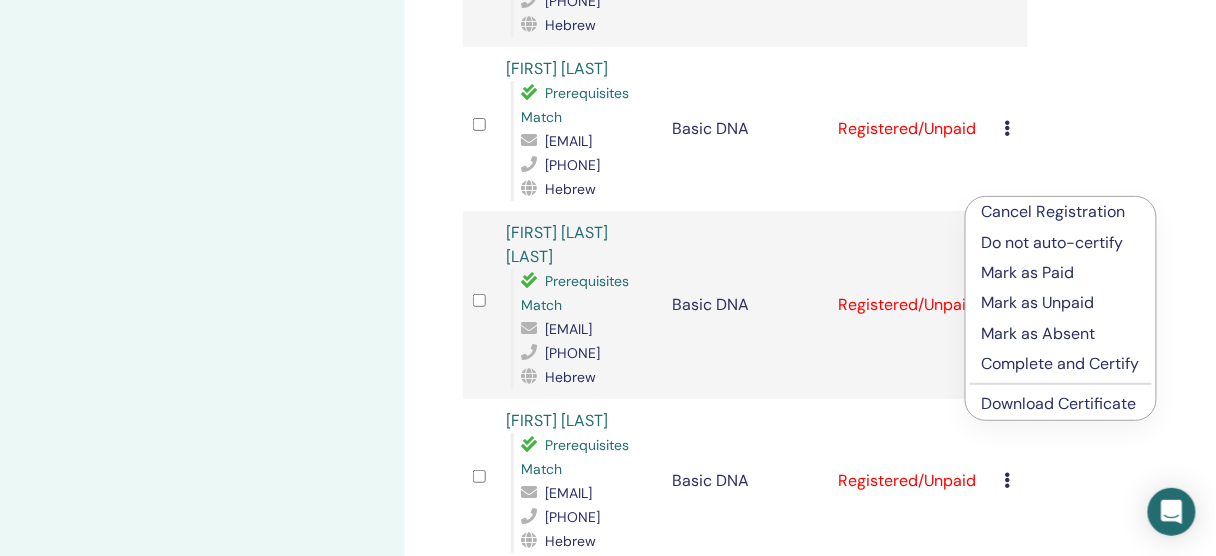click on "Download Certificate" at bounding box center [1059, 403] 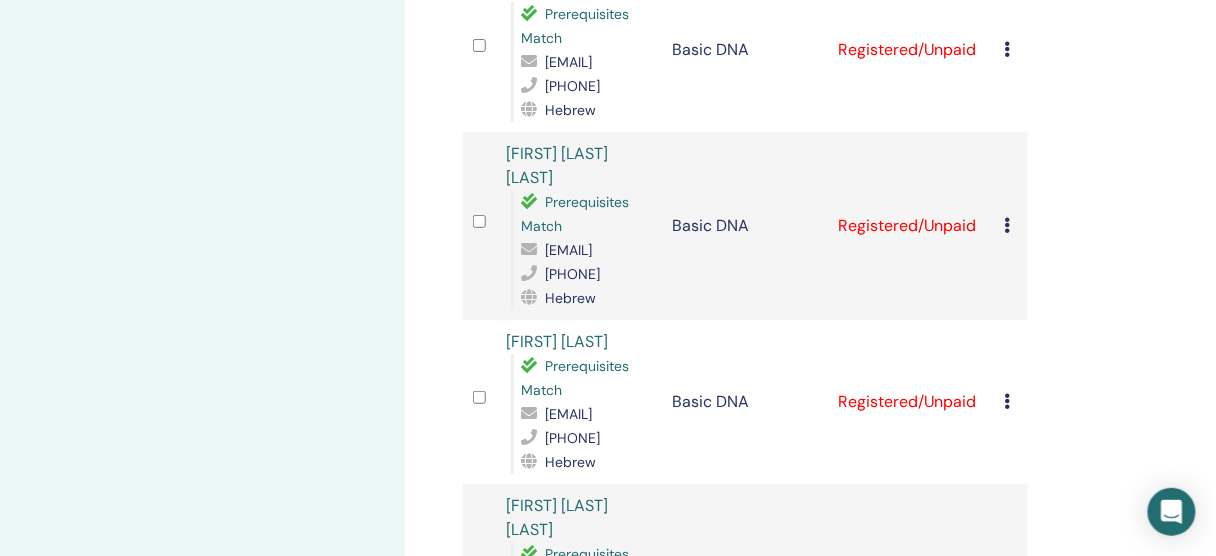 scroll, scrollTop: 2000, scrollLeft: 0, axis: vertical 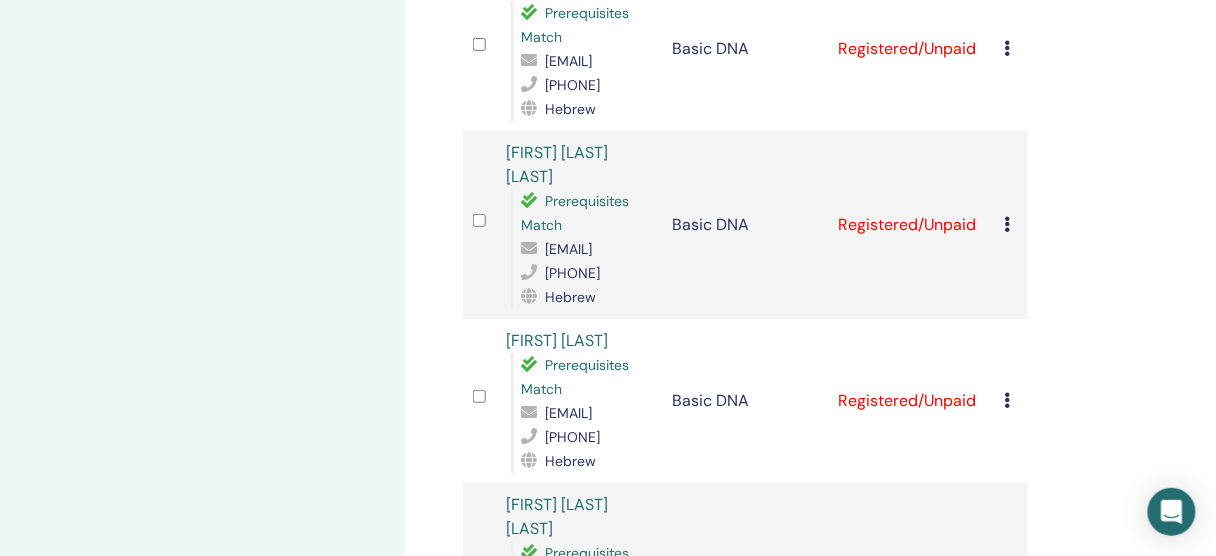 click at bounding box center [1008, 48] 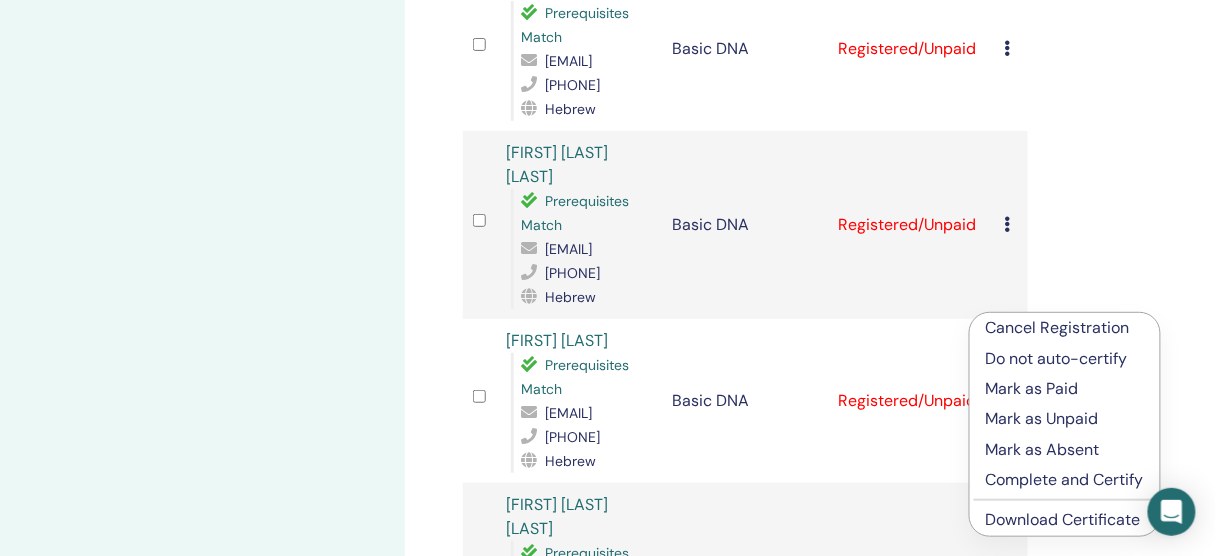 click on "Download Certificate" at bounding box center [1063, 519] 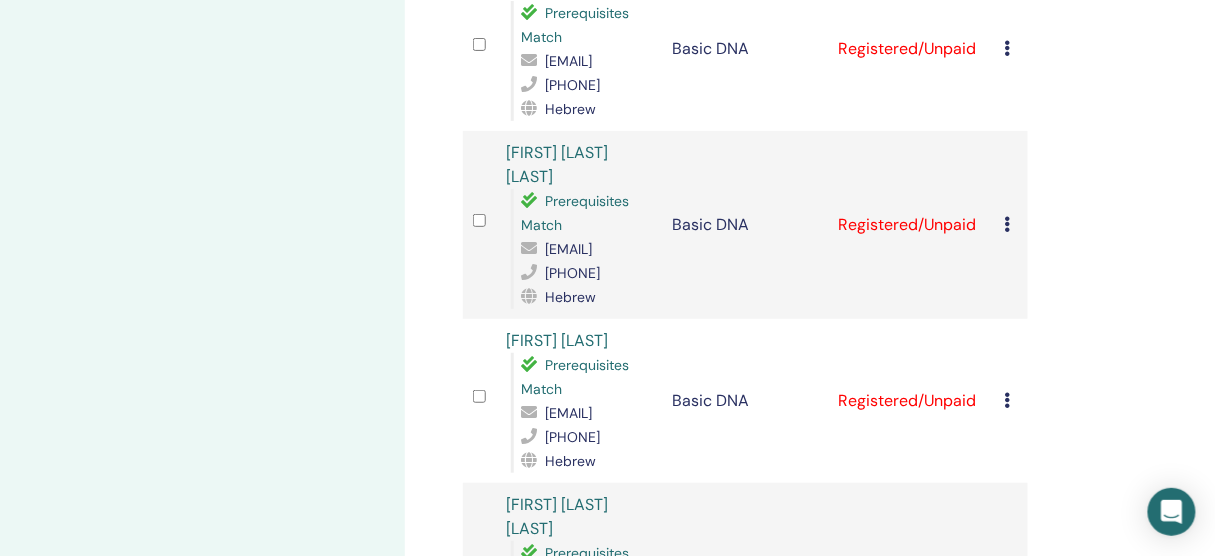click on "Manage Attendees Bulk Actions Export to CSV Attendee Event Status [FIRST] [LAST] Prerequisites Match [EMAIL] [PHONE] Hebrew Basic DNA Registered/Unpaid Cancel Registration Do not auto-certify Mark as Paid Mark as Unpaid Mark as Absent Complete and Certify Download Certificate [FIRST] [LAST] Prerequisites Match [EMAIL] [PHONE] Hebrew Basic DNA Registered/Unpaid Cancel Registration Do not auto-certify Mark as Paid Mark as Unpaid Mark as Absent Complete and Certify Download Certificate [FIRST] [LAST] Prerequisites Match [EMAIL] [PHONE] Hebrew Basic DNA Registered/Unpaid Cancel Registration Do not auto-certify Mark as Paid Mark as Unpaid Mark as Absent Complete and Certify Download Certificate [FIRST] [LAST] Prerequisites Match [EMAIL] [PHONE] Hebrew Basic DNA Registered/Unpaid Cancel Registration Do not auto-certify Mark as Paid Mark as Unpaid Mark as Absent Complete and Certify Download Certificate [FIRST] [LAST] Prerequisites Match [EMAIL] 1" at bounding box center [810, -43] 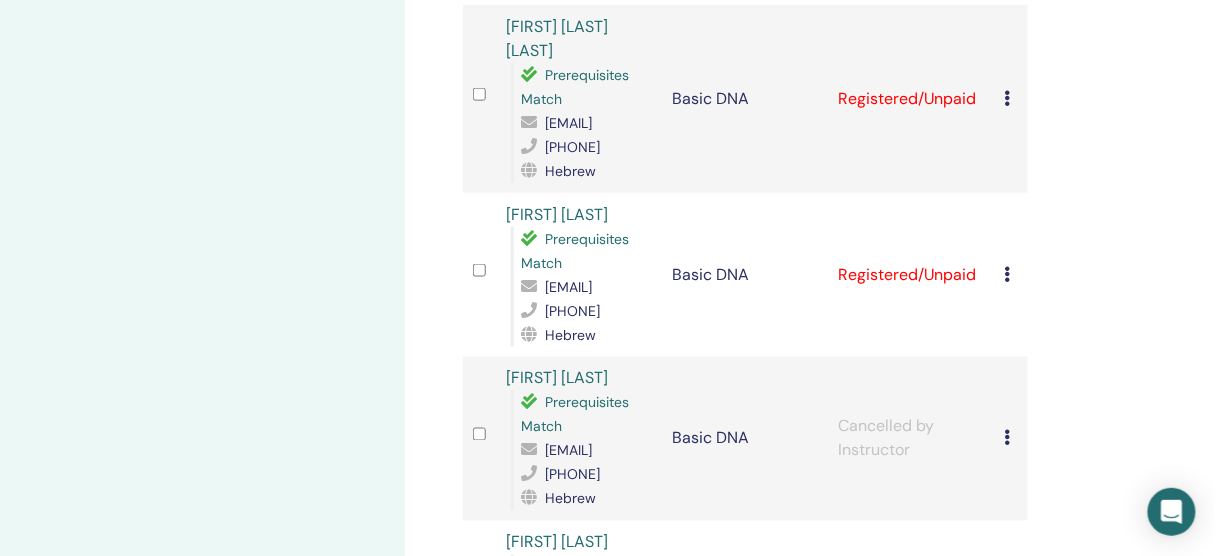 scroll, scrollTop: 2560, scrollLeft: 0, axis: vertical 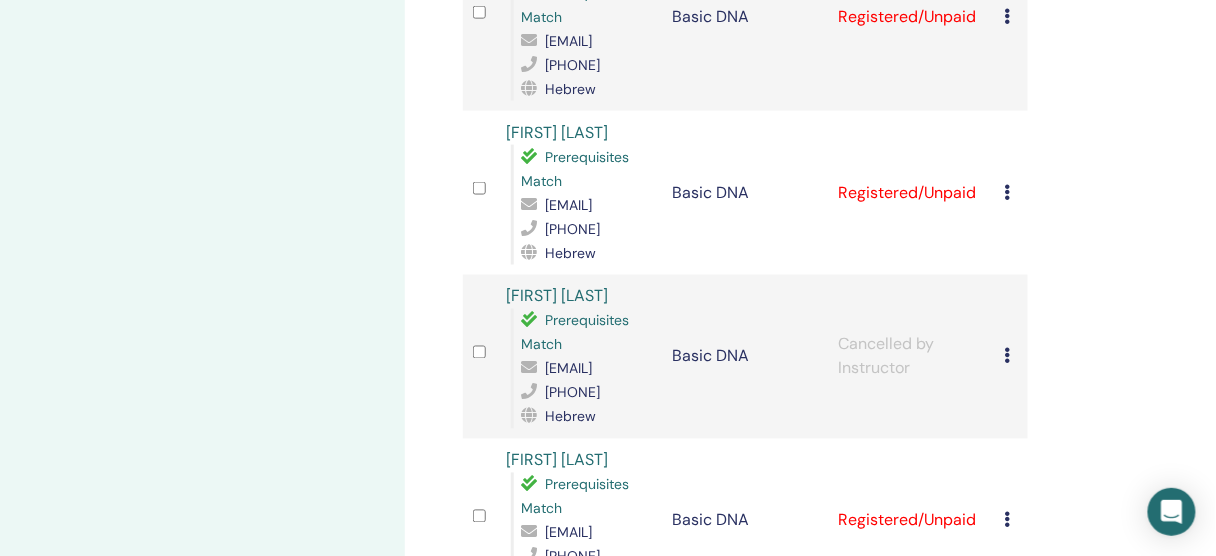 click at bounding box center (1008, -160) 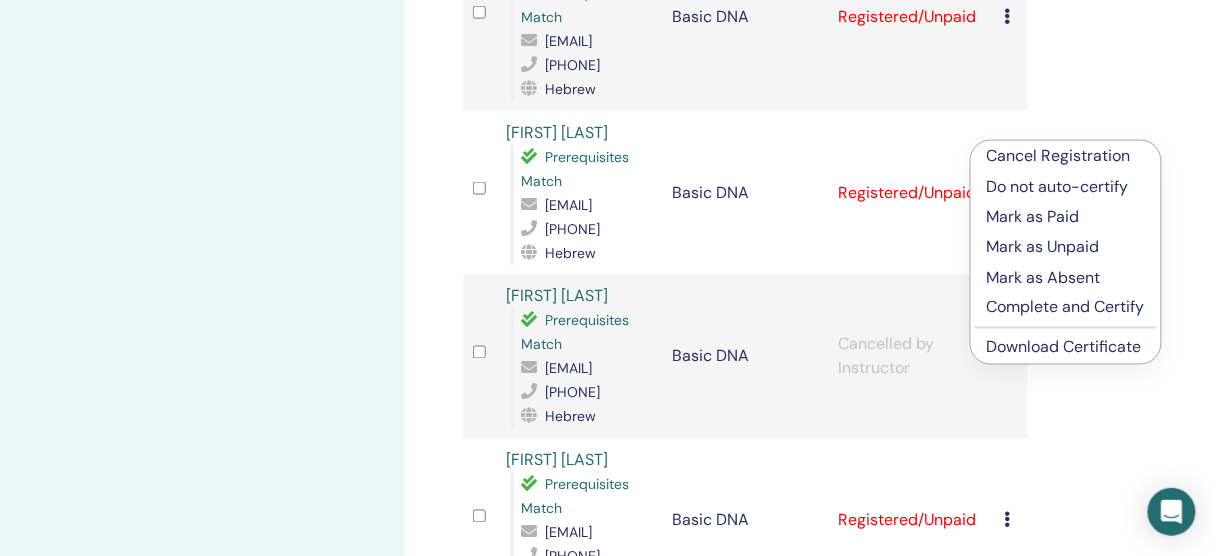 click on "Download Certificate" at bounding box center (1064, 347) 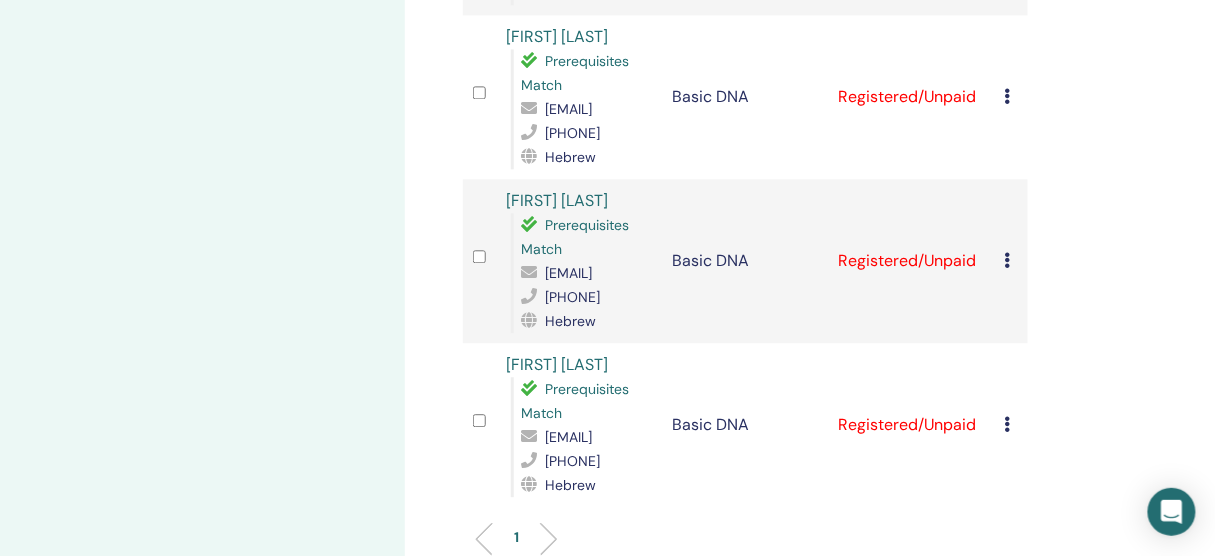 scroll, scrollTop: 3040, scrollLeft: 0, axis: vertical 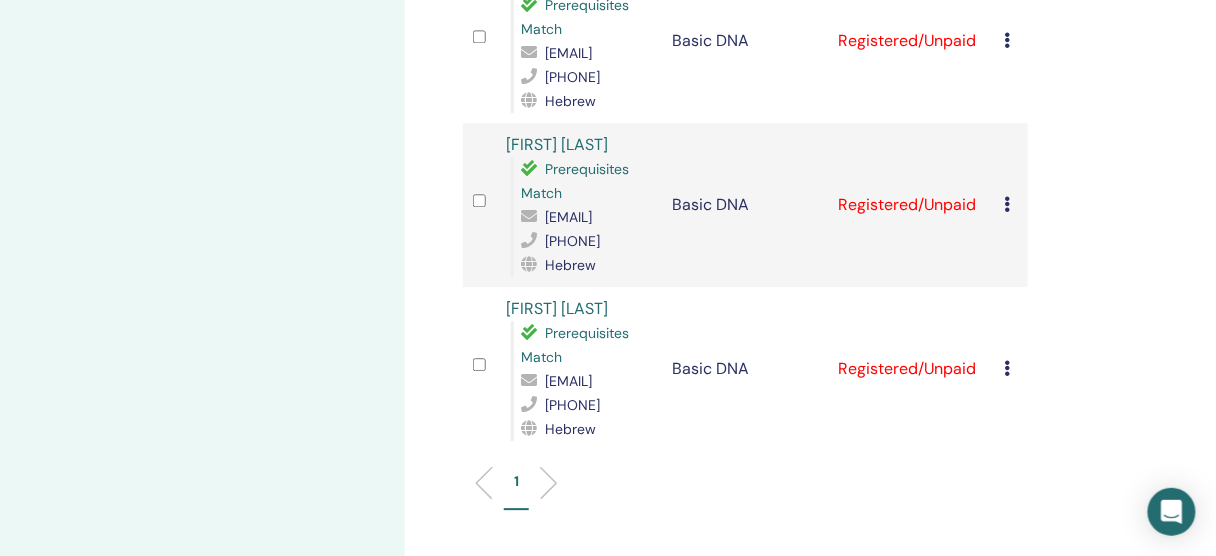 click on "Manage Attendees Bulk Actions Export to CSV Attendee Event Status [FIRST] [LAST] Prerequisites Match [EMAIL] [PHONE] Hebrew Basic DNA Registered/Unpaid Cancel Registration Do not auto-certify Mark as Paid Mark as Unpaid Mark as Absent Complete and Certify Download Certificate [FIRST] [LAST] Prerequisites Match [EMAIL] [PHONE] Hebrew Basic DNA Registered/Unpaid Cancel Registration Do not auto-certify Mark as Paid Mark as Unpaid Mark as Absent Complete and Certify Download Certificate [FIRST] [LAST] Prerequisites Match [EMAIL] [PHONE] Hebrew Basic DNA Registered/Unpaid Cancel Registration Do not auto-certify Mark as Paid Mark as Unpaid Mark as Absent Complete and Certify Download Certificate [FIRST] [LAST] Prerequisites Match [EMAIL] [PHONE] Hebrew Basic DNA Registered/Unpaid Cancel Registration Do not auto-certify Mark as Paid Mark as Unpaid Mark as Absent Complete and Certify Download Certificate [FIRST] [LAST] Prerequisites Match [EMAIL] 1" at bounding box center (810, -1083) 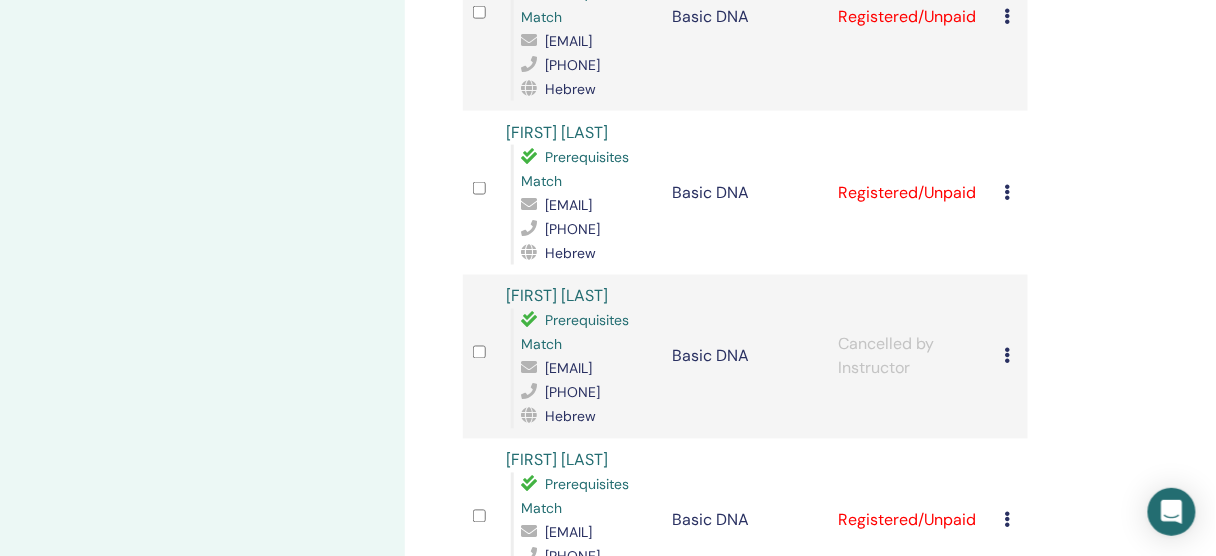 scroll, scrollTop: 2560, scrollLeft: 0, axis: vertical 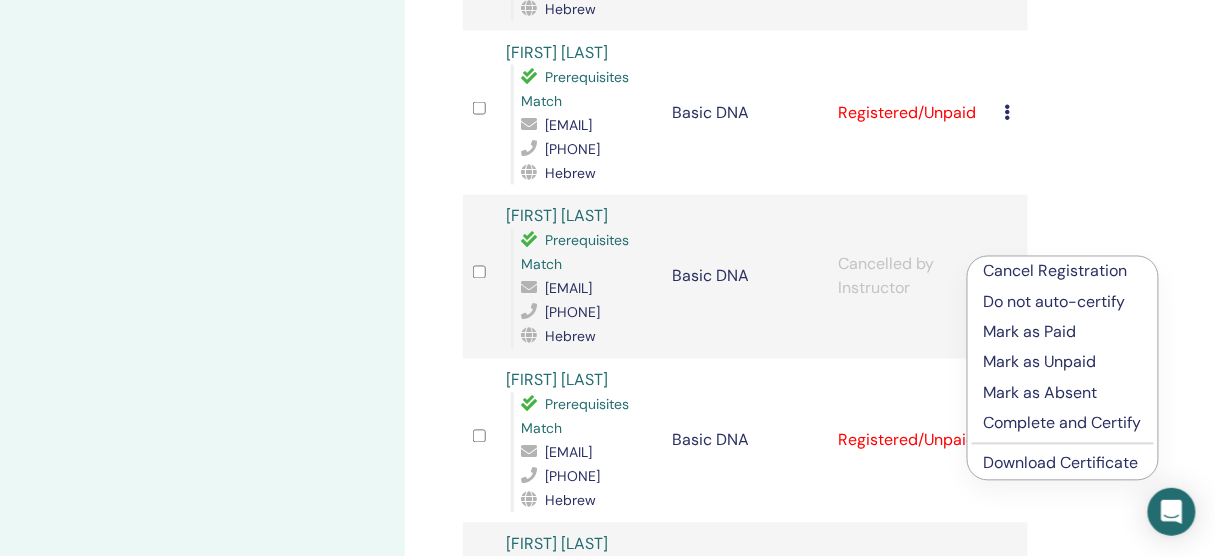 click on "Download Certificate" at bounding box center (1061, 463) 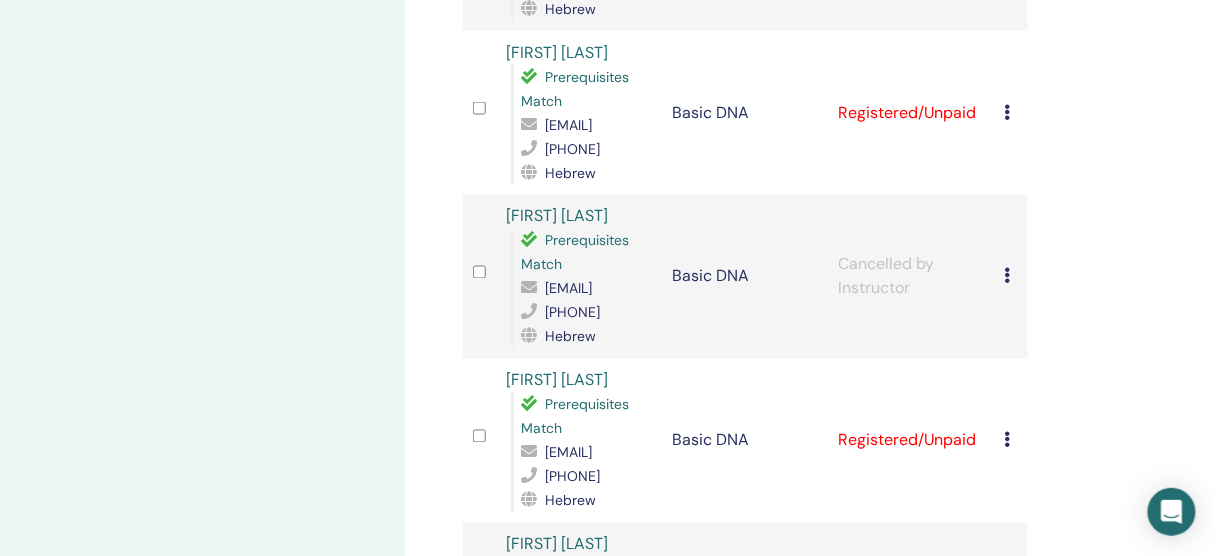 click on "Manage Attendees Bulk Actions Export to CSV Attendee Event Status [FIRST] [LAST] Prerequisites Match [EMAIL] [PHONE] Hebrew Basic DNA Registered/Unpaid Cancel Registration Do not auto-certify Mark as Paid Mark as Unpaid Mark as Absent Complete and Certify Download Certificate [FIRST] [LAST] Prerequisites Match [EMAIL] [PHONE] Hebrew Basic DNA Registered/Unpaid Cancel Registration Do not auto-certify Mark as Paid Mark as Unpaid Mark as Absent Complete and Certify Download Certificate [FIRST] [LAST] Prerequisites Match [EMAIL] [PHONE] Hebrew Basic DNA Registered/Unpaid Cancel Registration Do not auto-certify Mark as Paid Mark as Unpaid Mark as Absent Complete and Certify Download Certificate [FIRST] [LAST] Prerequisites Match [EMAIL] [PHONE] Hebrew Basic DNA Registered/Unpaid Cancel Registration Do not auto-certify Mark as Paid Mark as Unpaid Mark as Absent Complete and Certify Download Certificate [FIRST] [LAST] Prerequisites Match [EMAIL] 1" at bounding box center [810, -683] 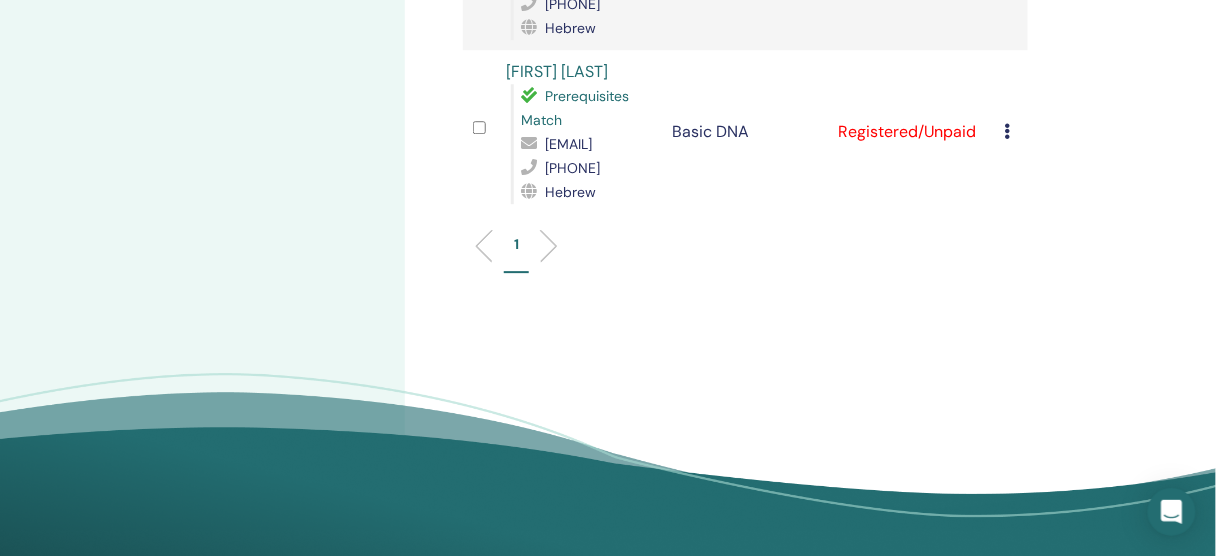 scroll, scrollTop: 3280, scrollLeft: 0, axis: vertical 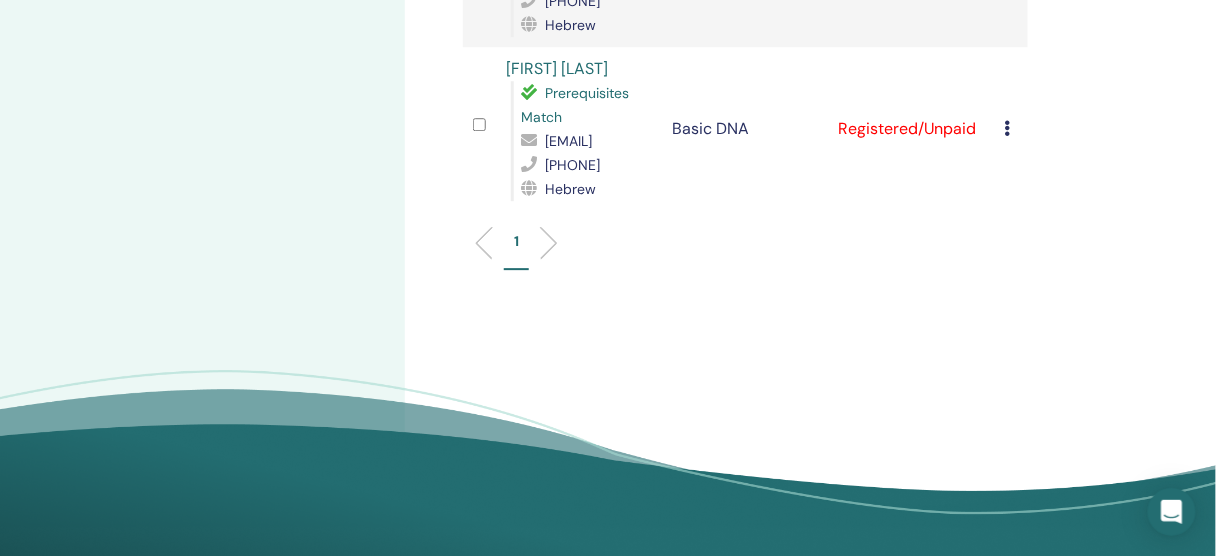 click at bounding box center [1008, -200] 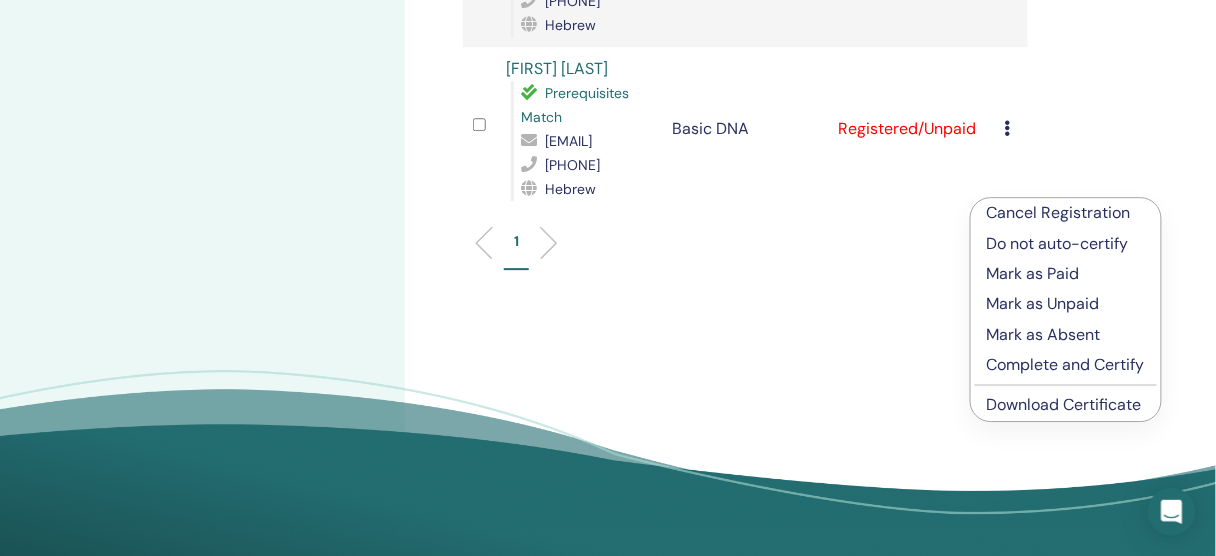 click on "Download Certificate" at bounding box center [1064, 404] 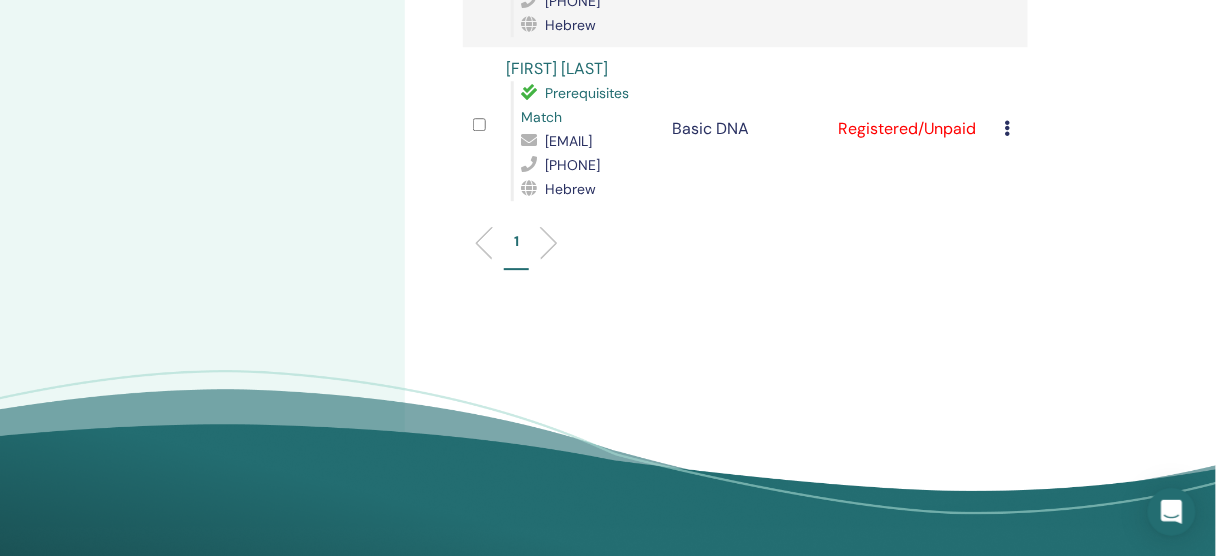 click on "Manage Attendees Bulk Actions Export to CSV Attendee Event Status [FIRST] [LAST] Prerequisites Match [EMAIL] [PHONE] Hebrew Basic DNA Registered/Unpaid Cancel Registration Do not auto-certify Mark as Paid Mark as Unpaid Mark as Absent Complete and Certify Download Certificate [FIRST] [LAST] Prerequisites Match [EMAIL] [PHONE] Hebrew Basic DNA Registered/Unpaid Cancel Registration Do not auto-certify Mark as Paid Mark as Unpaid Mark as Absent Complete and Certify Download Certificate [FIRST] [LAST] Prerequisites Match [EMAIL] [PHONE] Hebrew Basic DNA Registered/Unpaid Cancel Registration Do not auto-certify Mark as Paid Mark as Unpaid Mark as Absent Complete and Certify Download Certificate [FIRST] [LAST] Prerequisites Match [EMAIL] [PHONE] Hebrew Basic DNA Registered/Unpaid Cancel Registration Do not auto-certify Mark as Paid Mark as Unpaid Mark as Absent Complete and Certify Download Certificate [FIRST] [LAST] Prerequisites Match [EMAIL] 1" at bounding box center (810, -1323) 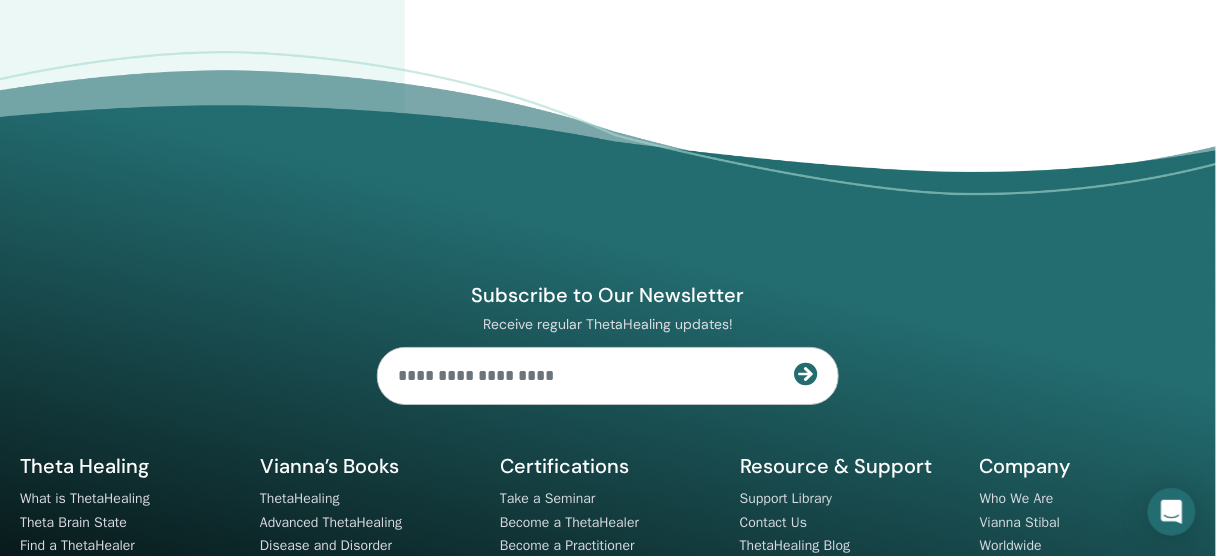 scroll, scrollTop: 3600, scrollLeft: 0, axis: vertical 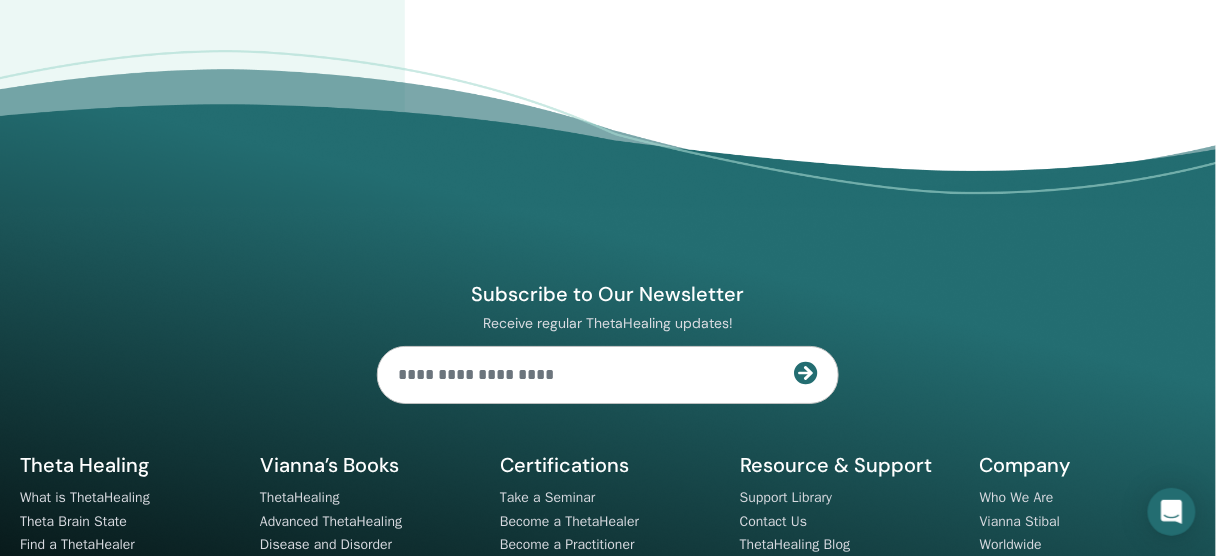click at bounding box center (1008, -192) 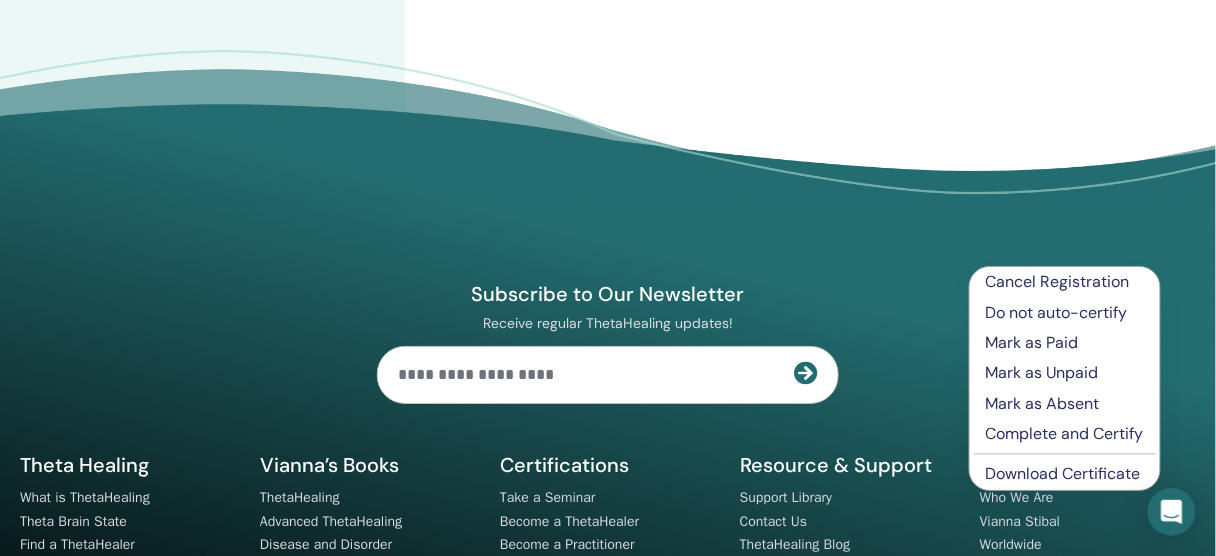 click on "Download Certificate" at bounding box center [1063, 473] 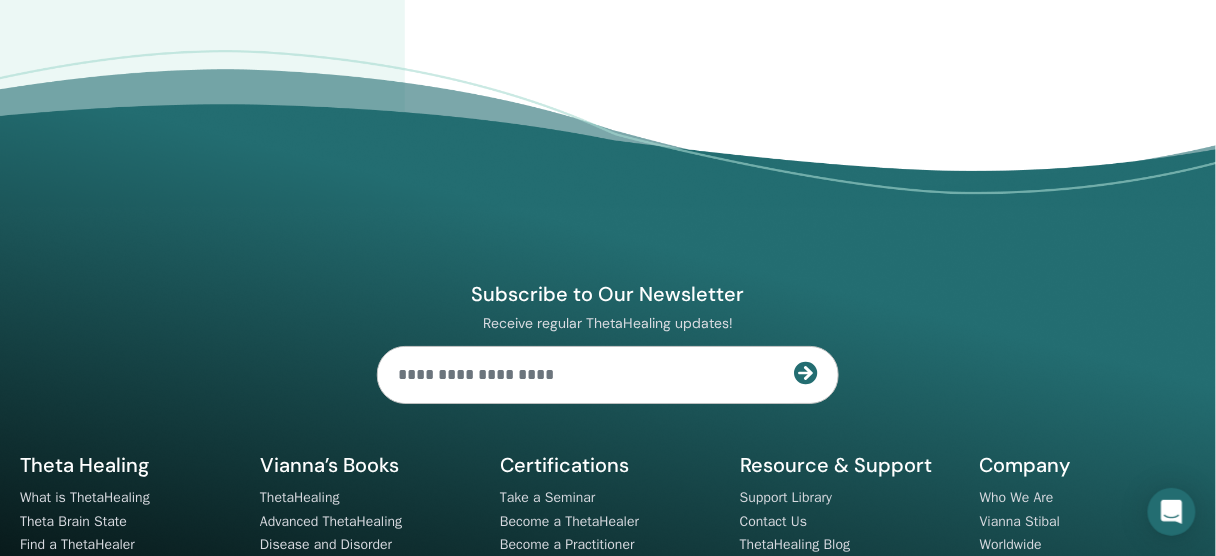 click on "Manage Attendees Bulk Actions Export to CSV Attendee Event Status [FIRST] [LAST] Prerequisites Match [EMAIL] [PHONE] Hebrew Basic DNA Registered/Unpaid Cancel Registration Do not auto-certify Mark as Paid Mark as Unpaid Mark as Absent Complete and Certify Download Certificate [FIRST] [LAST] Prerequisites Match [EMAIL] [PHONE] Hebrew Basic DNA Registered/Unpaid Cancel Registration Do not auto-certify Mark as Paid Mark as Unpaid Mark as Absent Complete and Certify Download Certificate [FIRST] [LAST] Prerequisites Match [EMAIL] [PHONE] Hebrew Basic DNA Registered/Unpaid Cancel Registration Do not auto-certify Mark as Paid Mark as Unpaid Mark as Absent Complete and Certify Download Certificate [FIRST] [LAST] Prerequisites Match [EMAIL] [PHONE] Hebrew Basic DNA Registered/Unpaid Cancel Registration Do not auto-certify Mark as Paid Mark as Unpaid Mark as Absent Complete and Certify Download Certificate [FIRST] [LAST] Prerequisites Match [EMAIL] 1" at bounding box center [810, -1643] 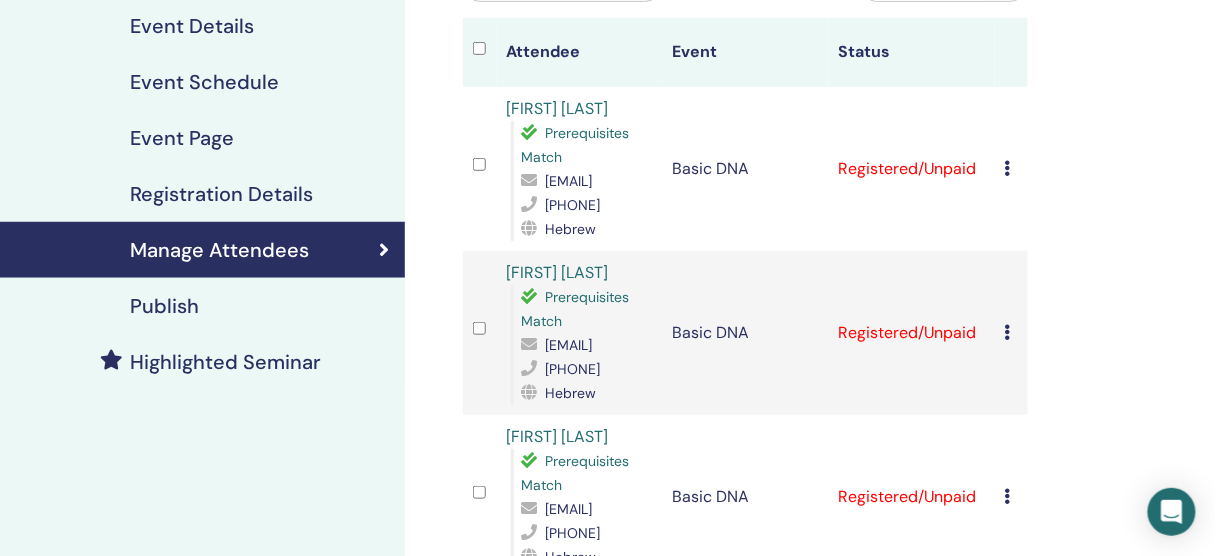 scroll, scrollTop: 240, scrollLeft: 0, axis: vertical 